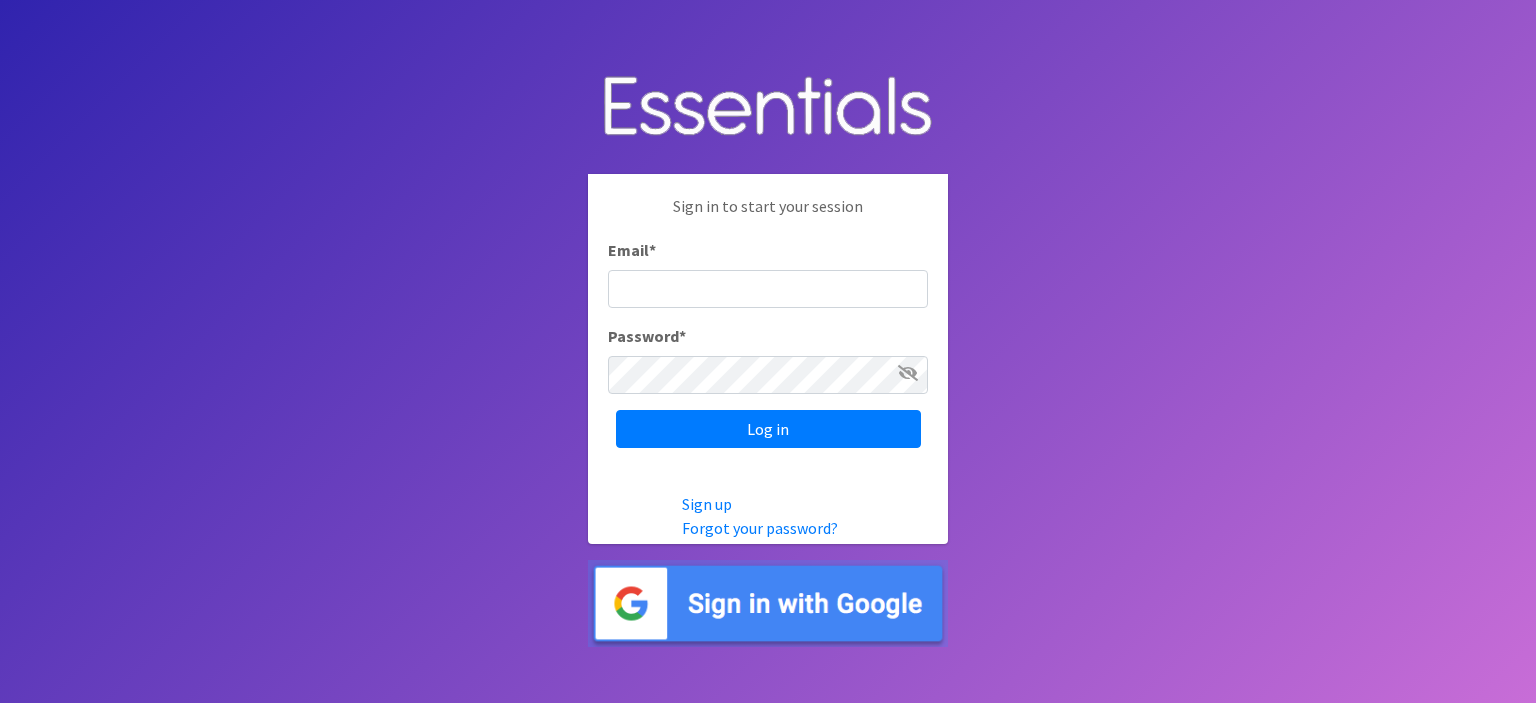 scroll, scrollTop: 0, scrollLeft: 0, axis: both 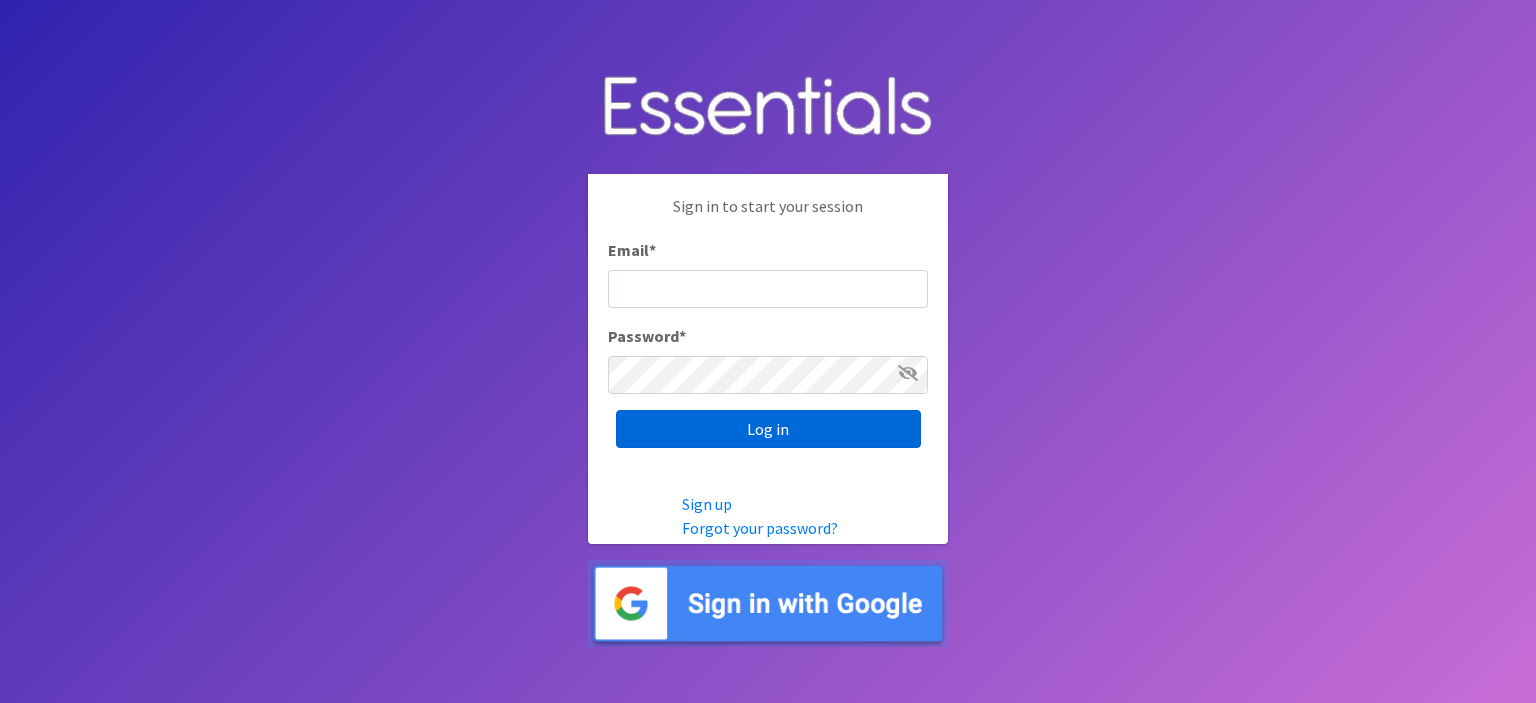 type on "[EMAIL]" 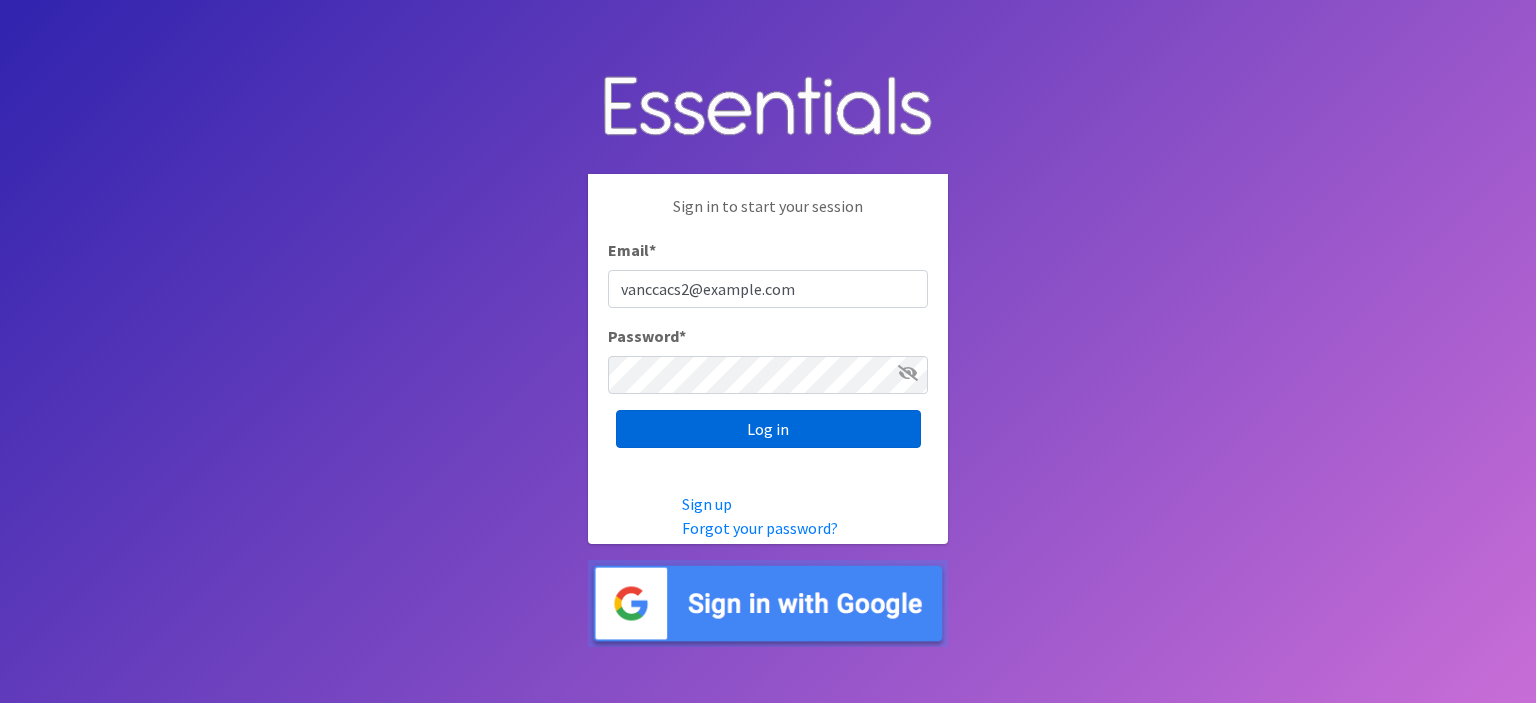 click on "Log in" at bounding box center [768, 429] 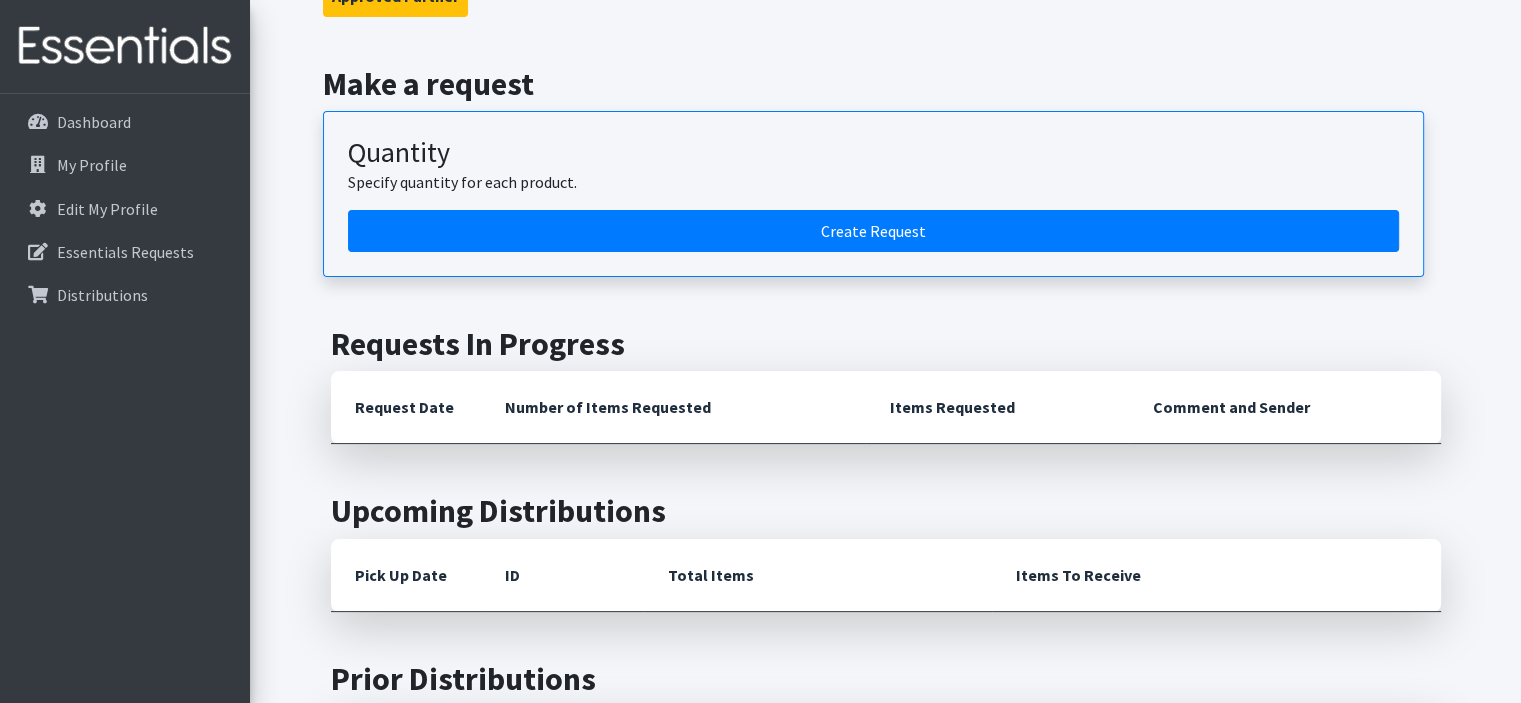 scroll, scrollTop: 0, scrollLeft: 0, axis: both 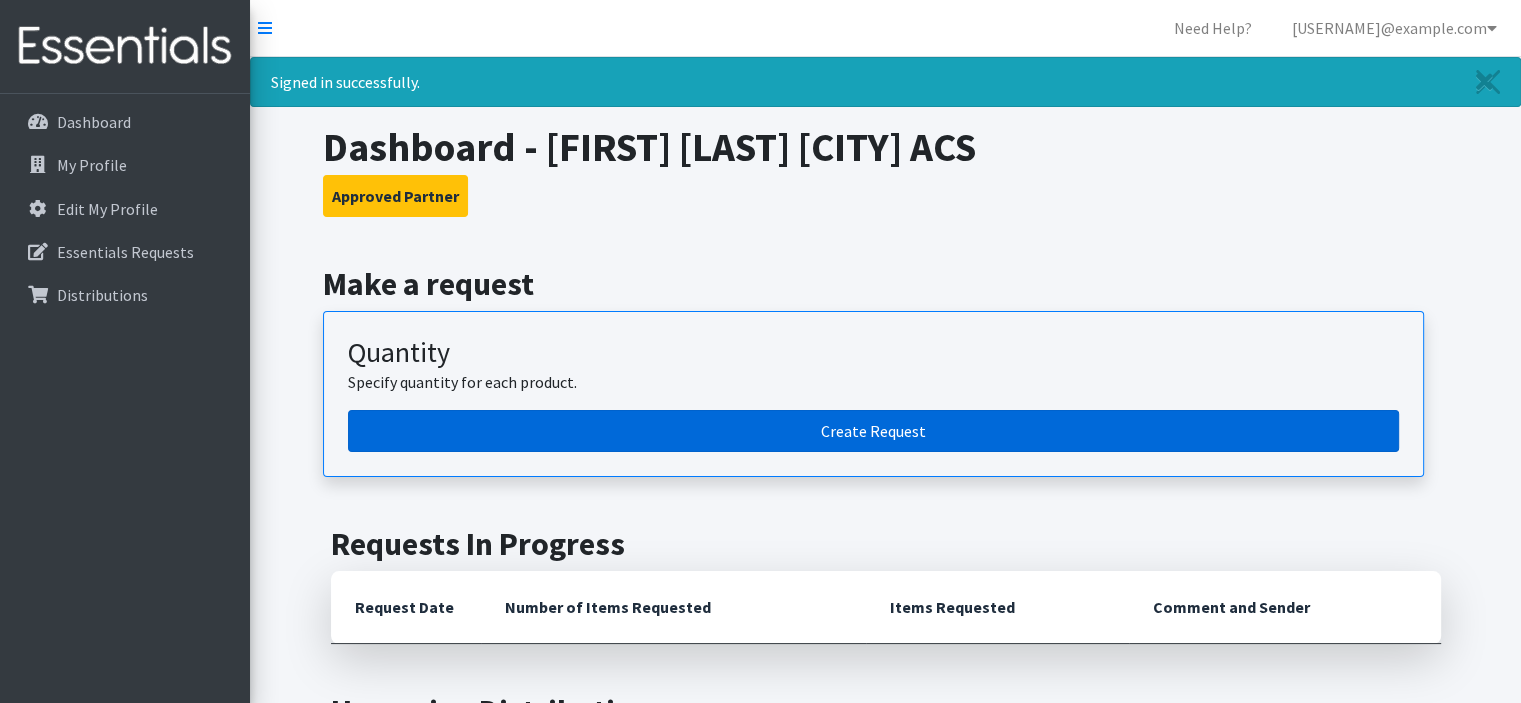 click on "Create Request" at bounding box center [873, 431] 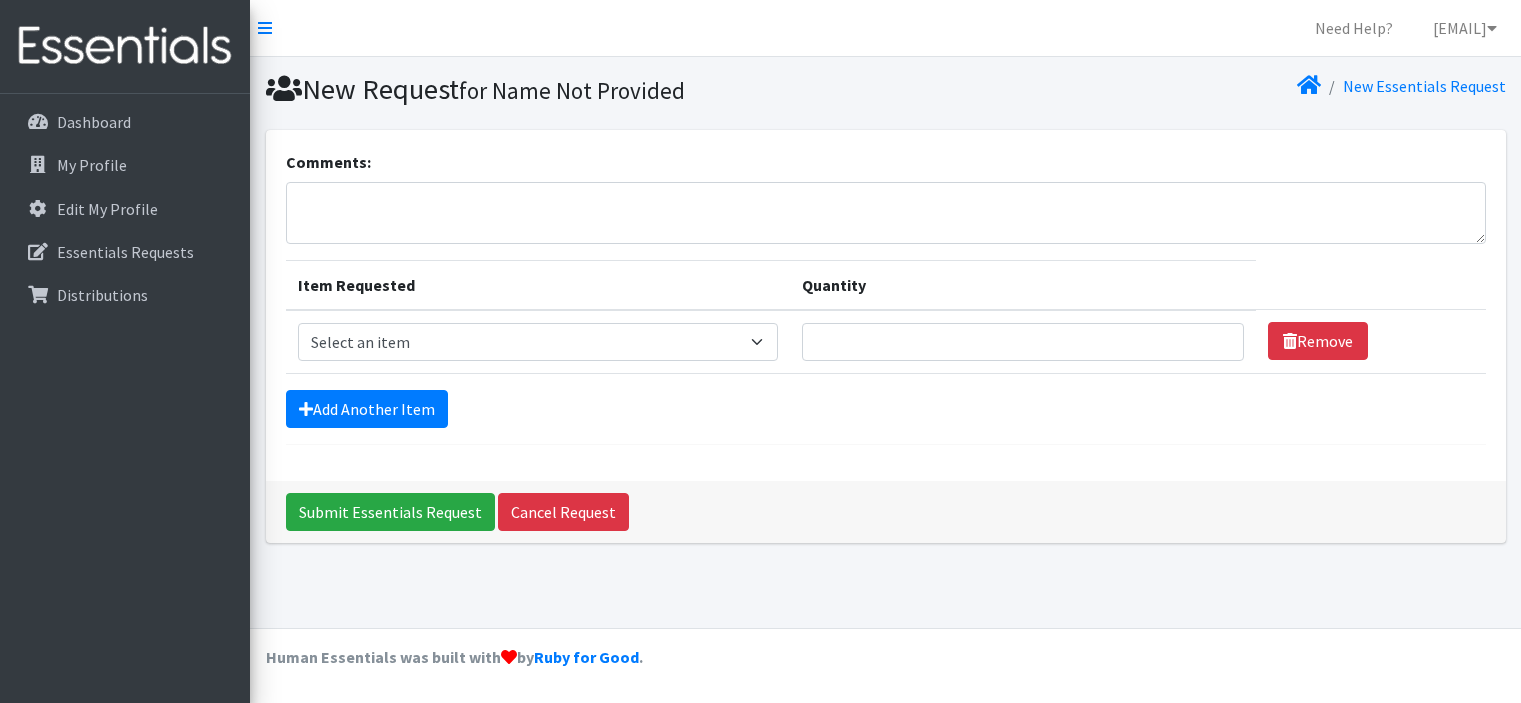 scroll, scrollTop: 0, scrollLeft: 0, axis: both 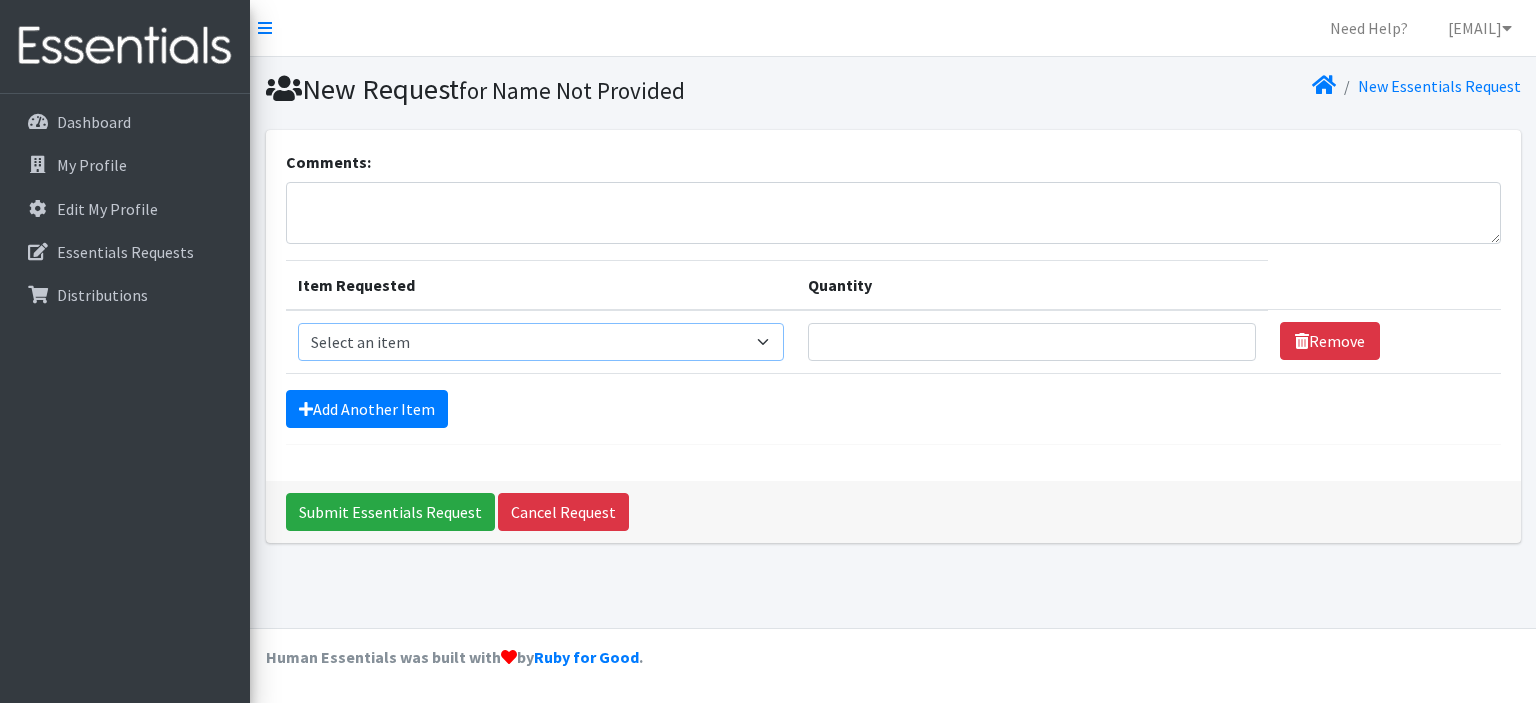 click on "Select an item
Diaper (Size 2)
Diaper (Size 3)
Diaper (Size 4)
Diaper (Size 5)
Diaper (Size 6)
Diaper (size 1)
Diaper Pull-Ups (3T-4T) (Unisex)
Maxi-pads (thick)
Thin Pads
Wipes (Baby) by pkgs" at bounding box center (541, 342) 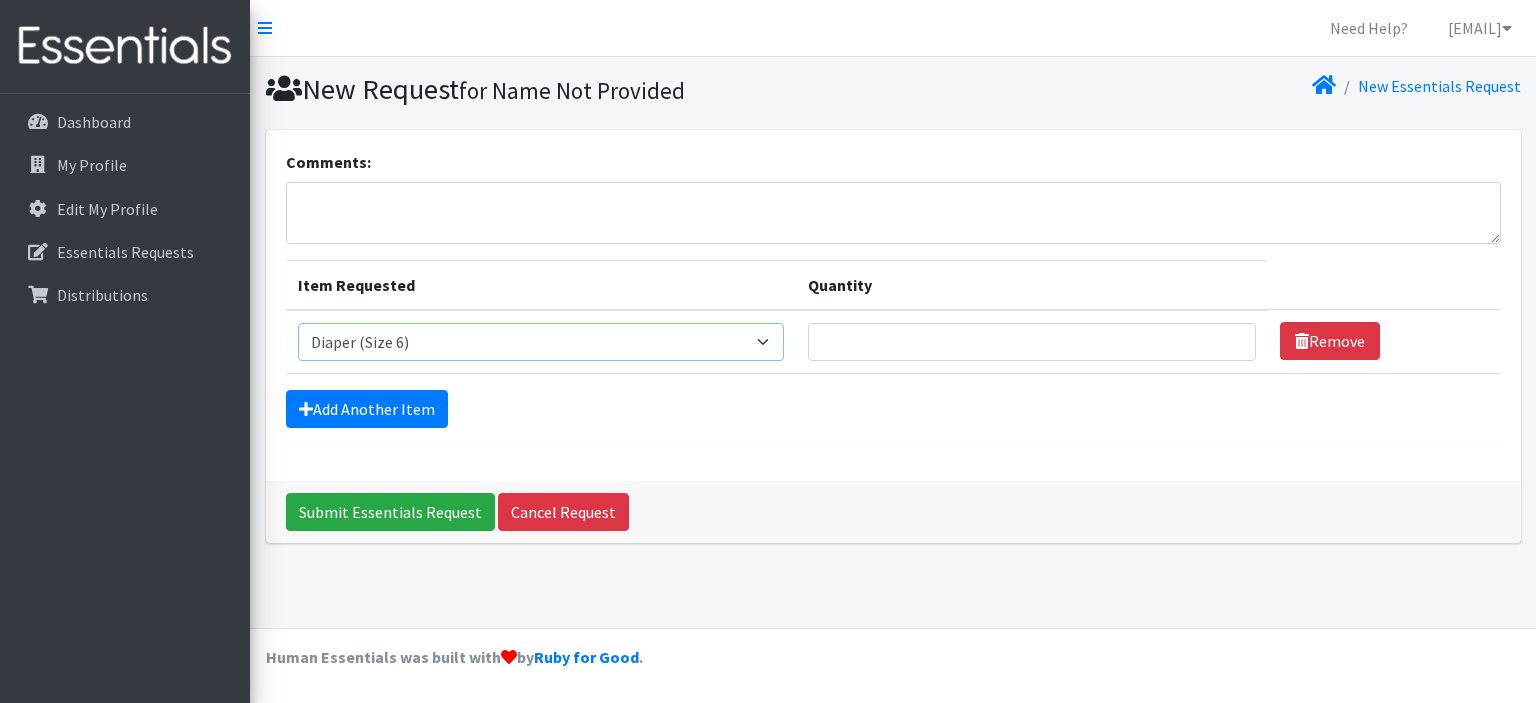 click on "Select an item
Diaper (Size 2)
Diaper (Size 3)
Diaper (Size 4)
Diaper (Size 5)
Diaper (Size 6)
Diaper (size 1)
Diaper Pull-Ups (3T-4T) (Unisex)
Maxi-pads (thick)
Thin Pads
Wipes (Baby) by pkgs" at bounding box center [541, 342] 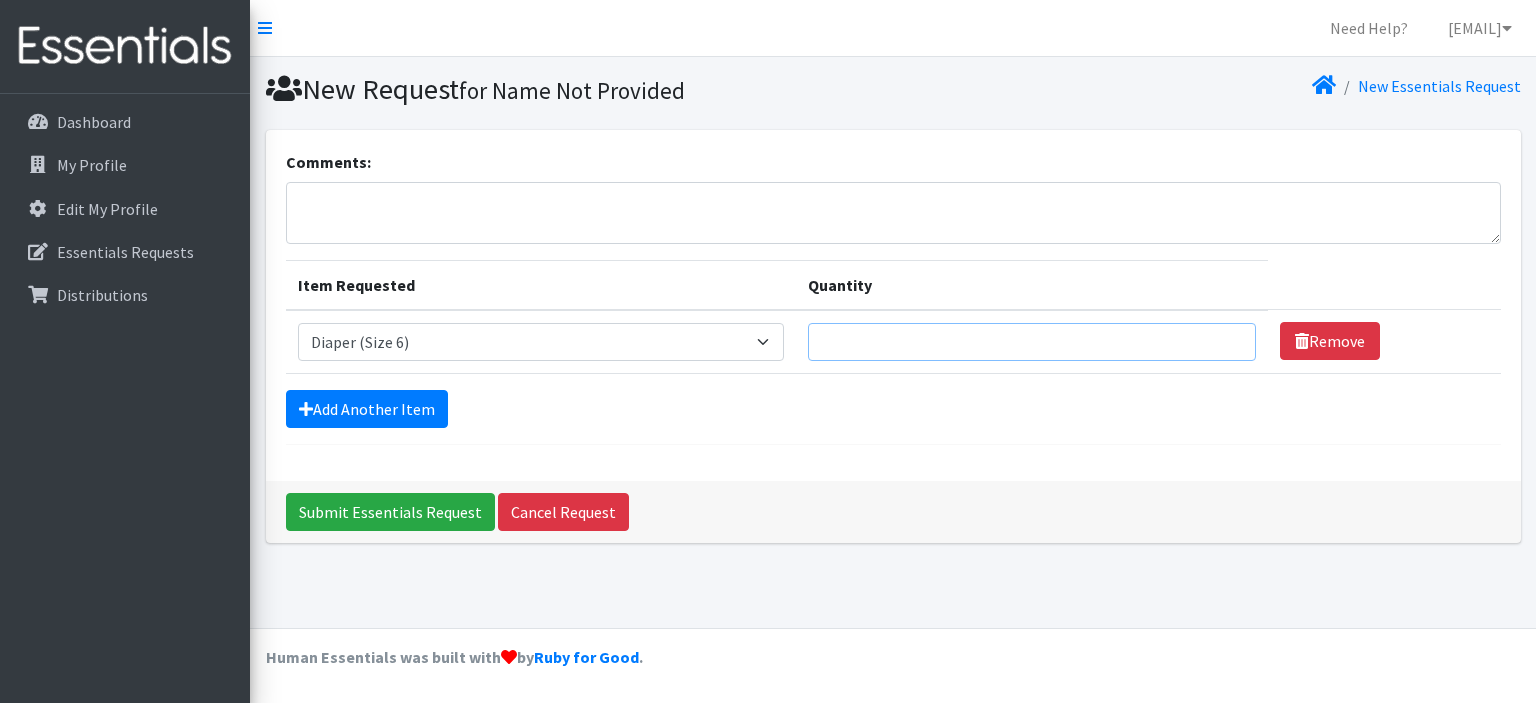 click on "Quantity" at bounding box center [1031, 342] 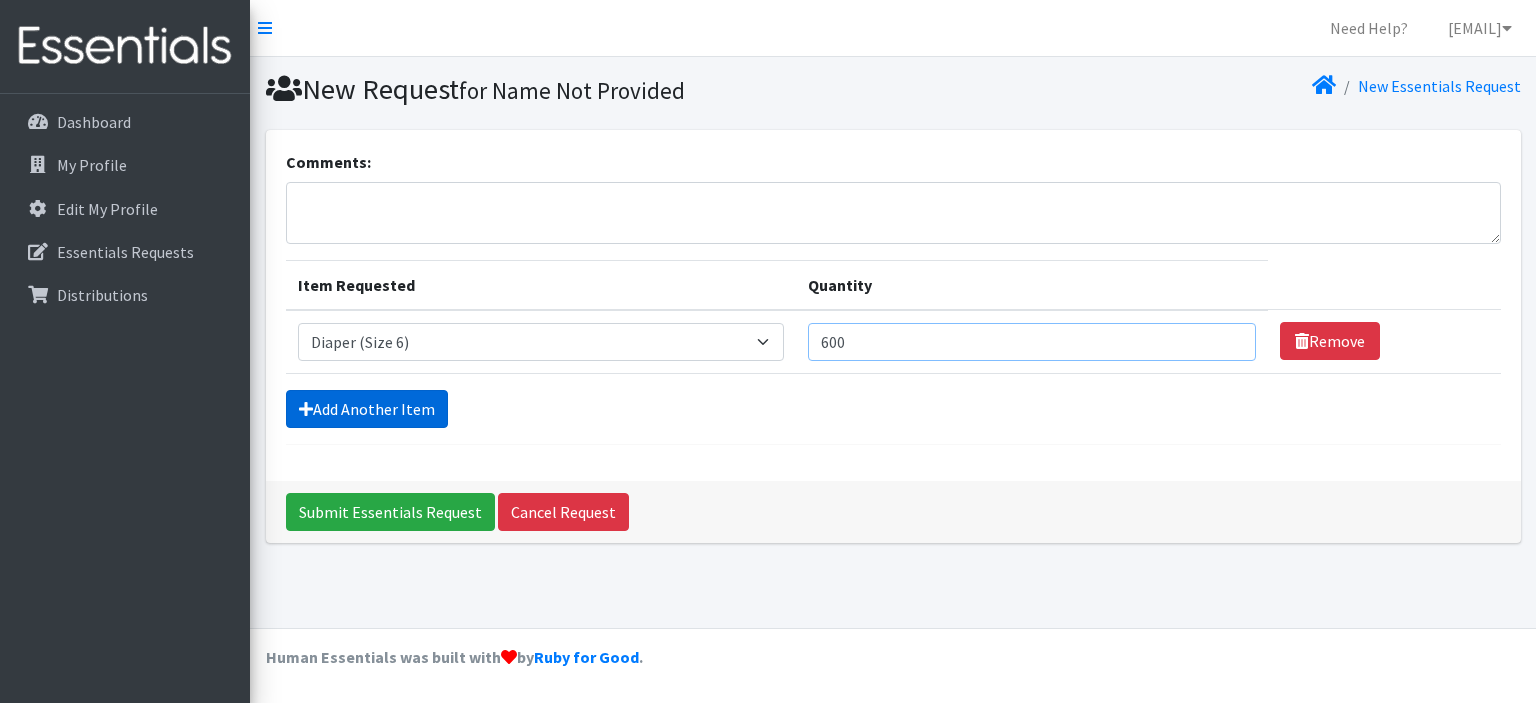 type on "600" 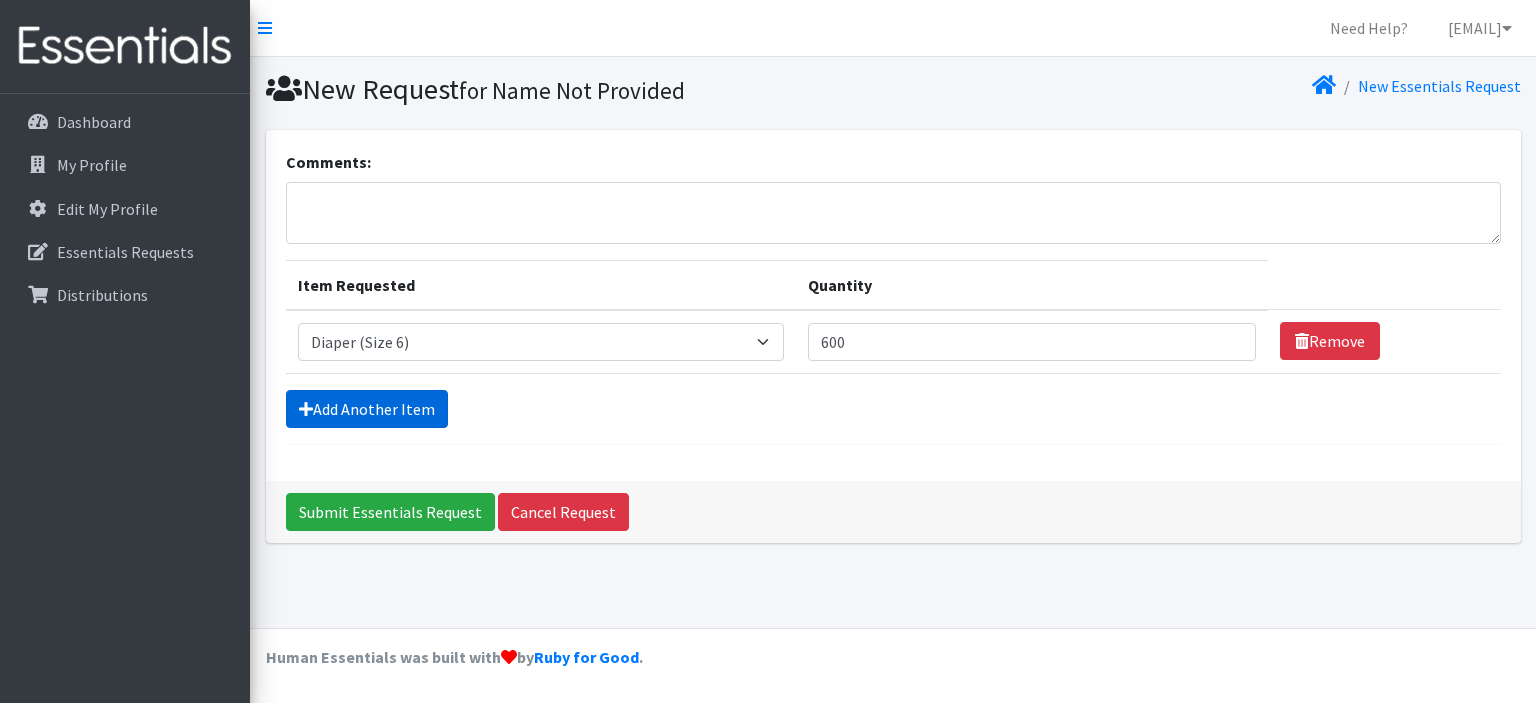 click on "Add Another Item" at bounding box center [367, 409] 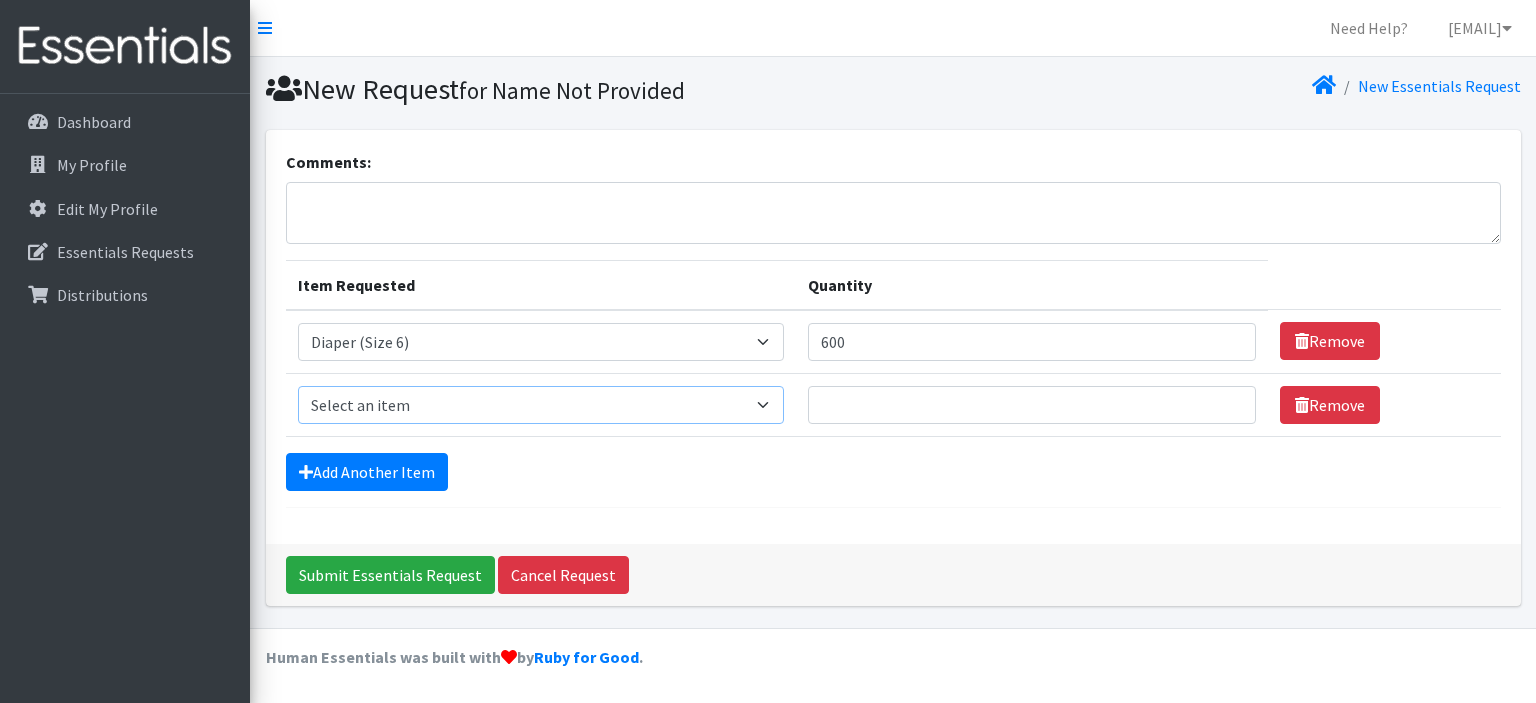 click on "Select an item
Diaper (Size 2)
Diaper (Size 3)
Diaper (Size 4)
Diaper (Size 5)
Diaper (Size 6)
Diaper (size 1)
Diaper Pull-Ups (3T-4T) (Unisex)
Maxi-pads (thick)
Thin Pads
Wipes (Baby) by pkgs" at bounding box center [541, 405] 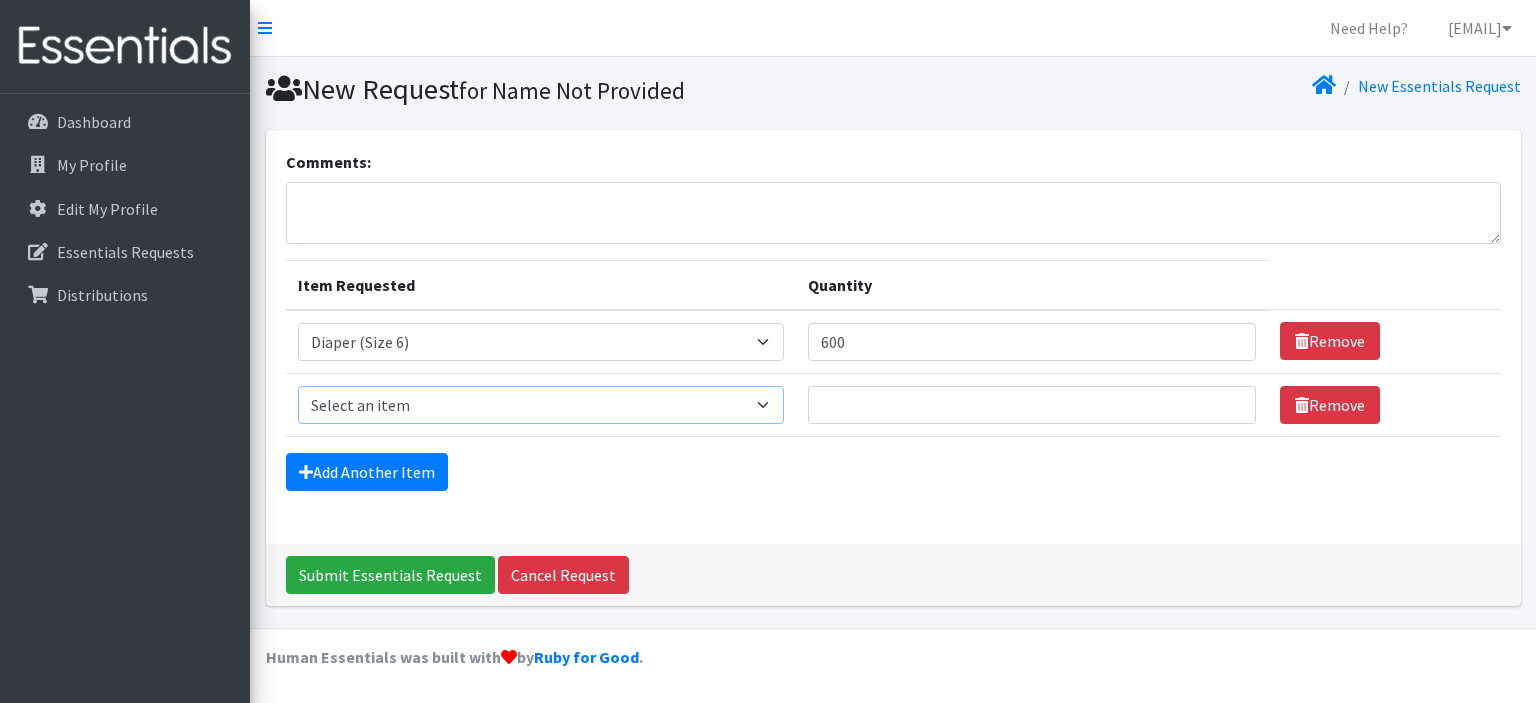 select on "2961" 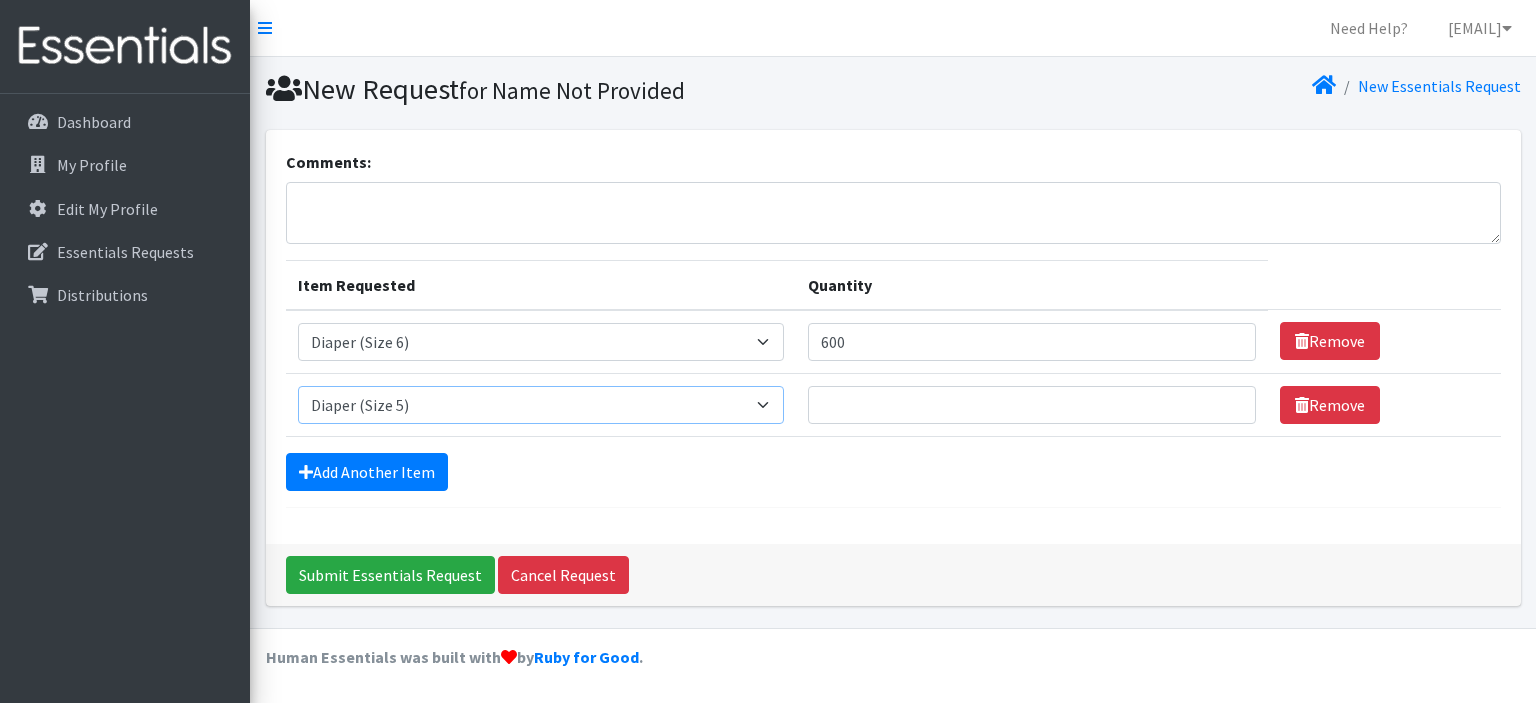 click on "Select an item
Diaper (Size 2)
Diaper (Size 3)
Diaper (Size 4)
Diaper (Size 5)
Diaper (Size 6)
Diaper (size 1)
Diaper Pull-Ups (3T-4T) (Unisex)
Maxi-pads (thick)
Thin Pads
Wipes (Baby) by pkgs" at bounding box center (541, 405) 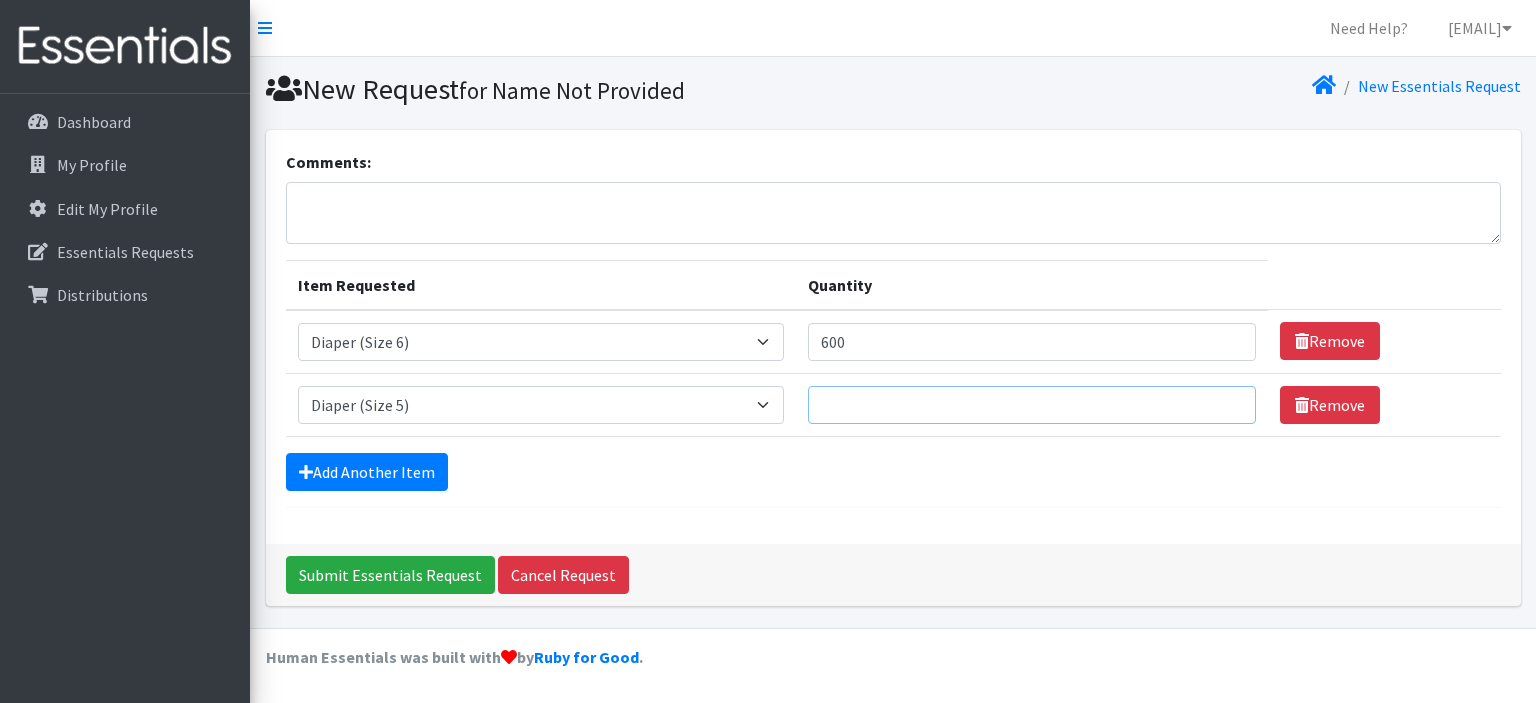 click on "Quantity" at bounding box center (1031, 405) 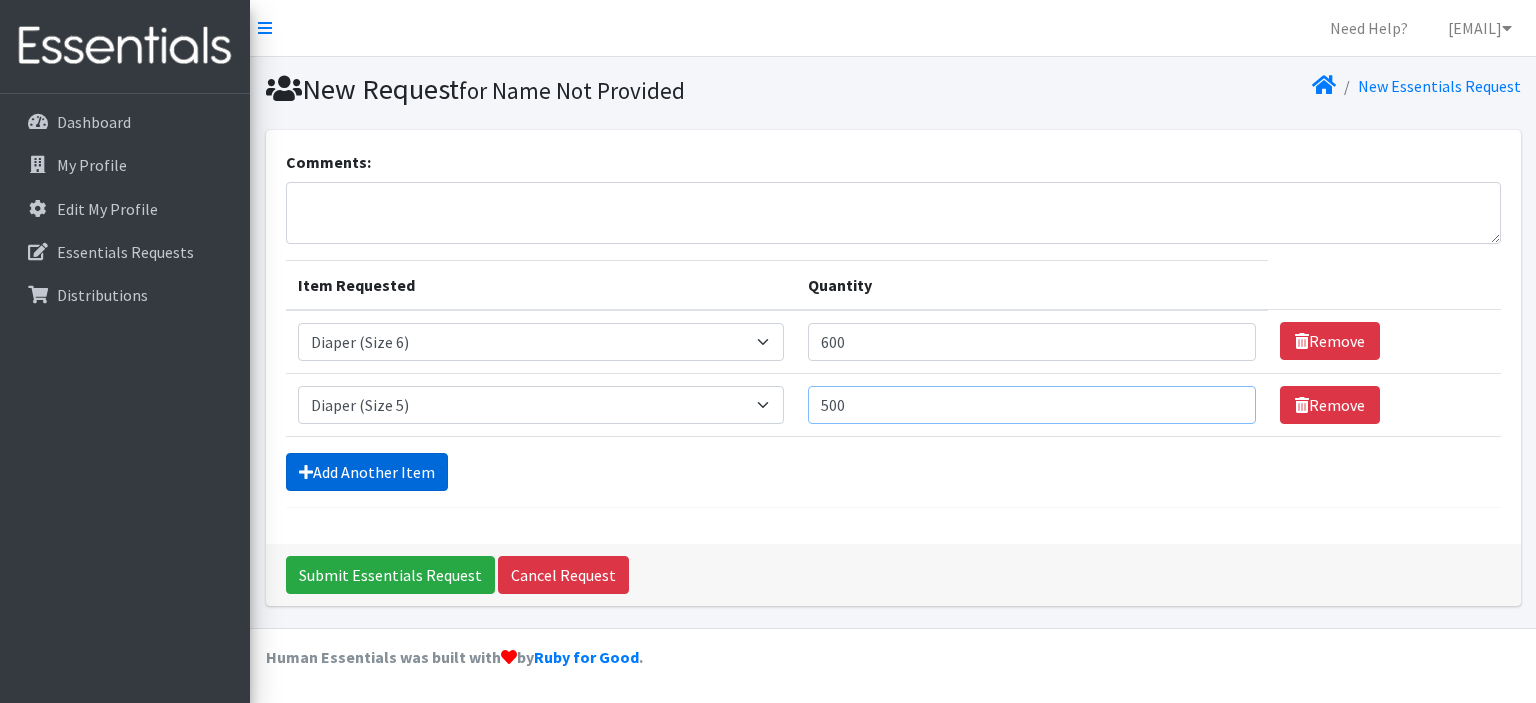 type on "500" 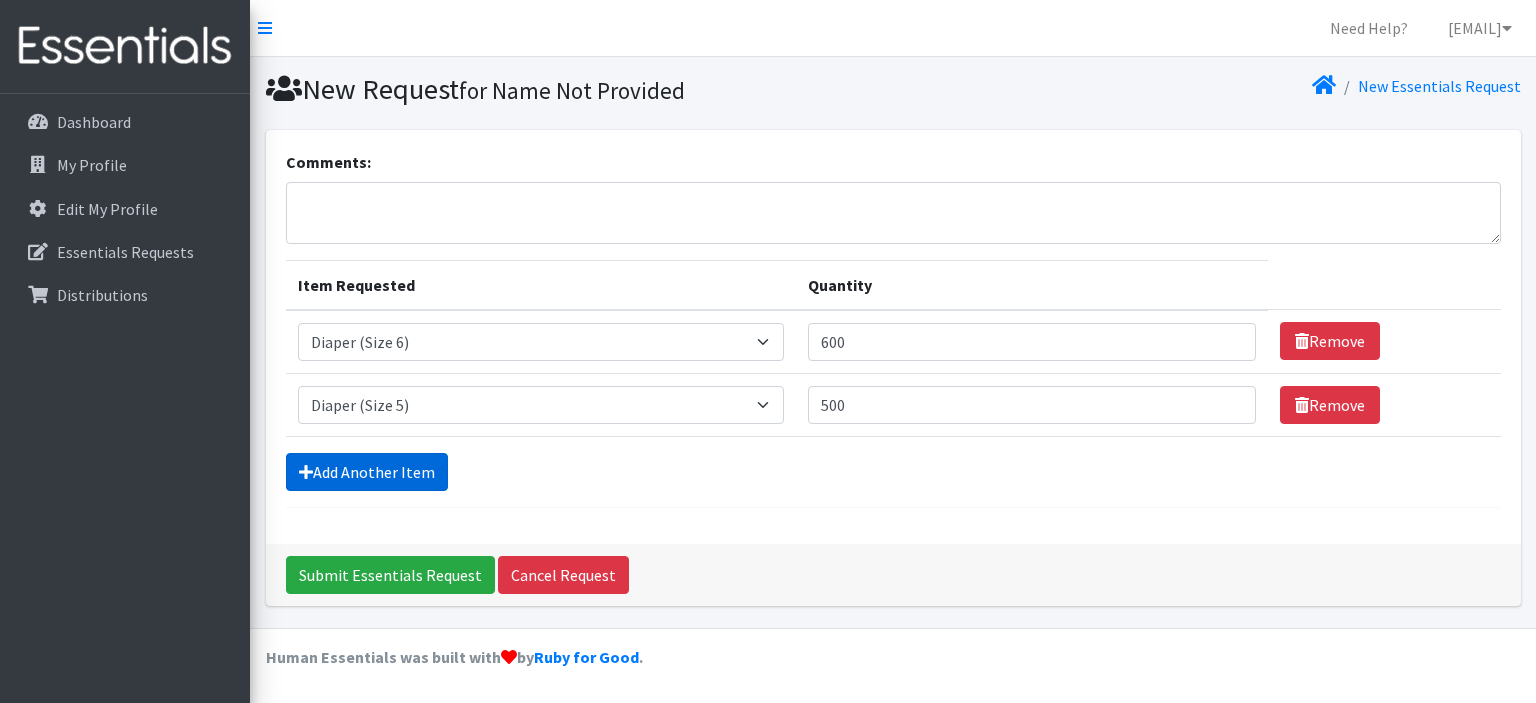 click on "Add Another Item" at bounding box center [367, 472] 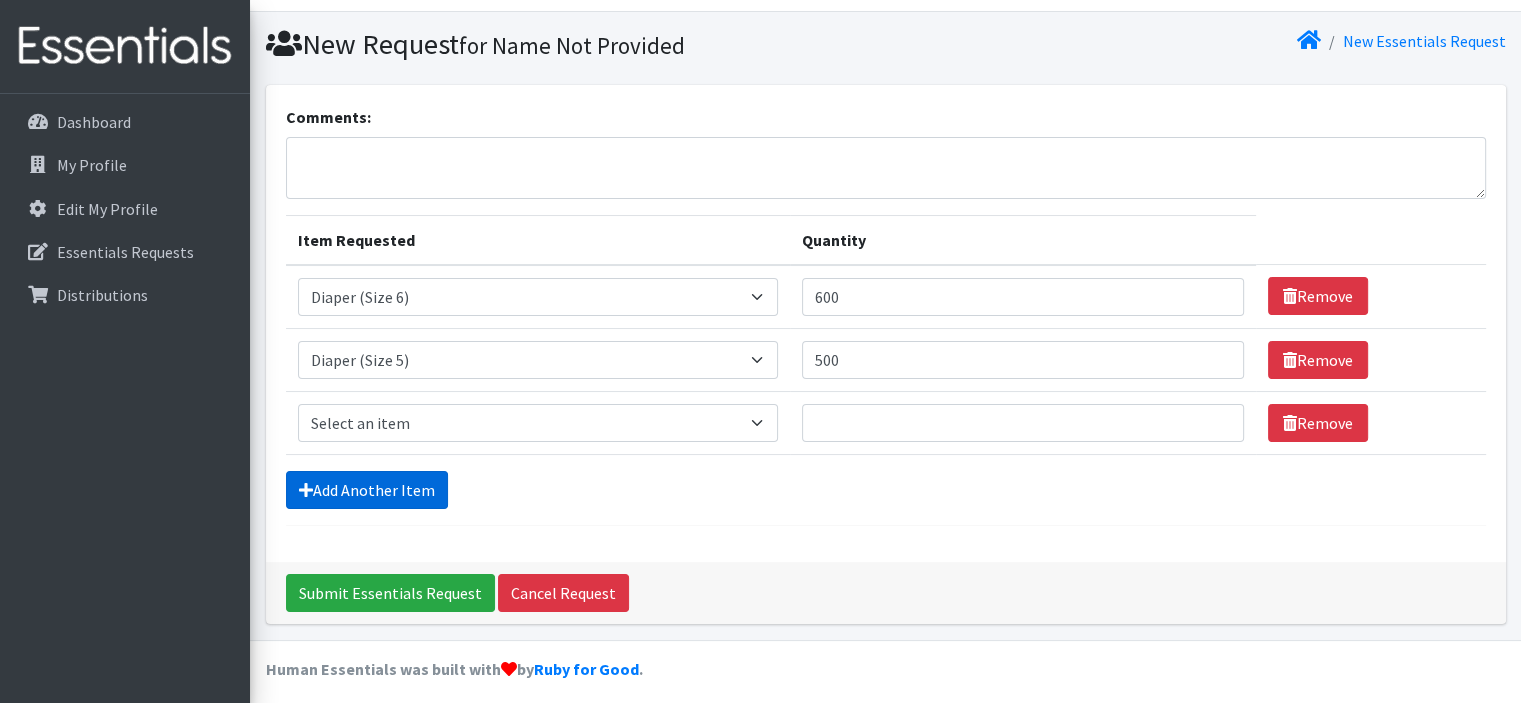 scroll, scrollTop: 53, scrollLeft: 0, axis: vertical 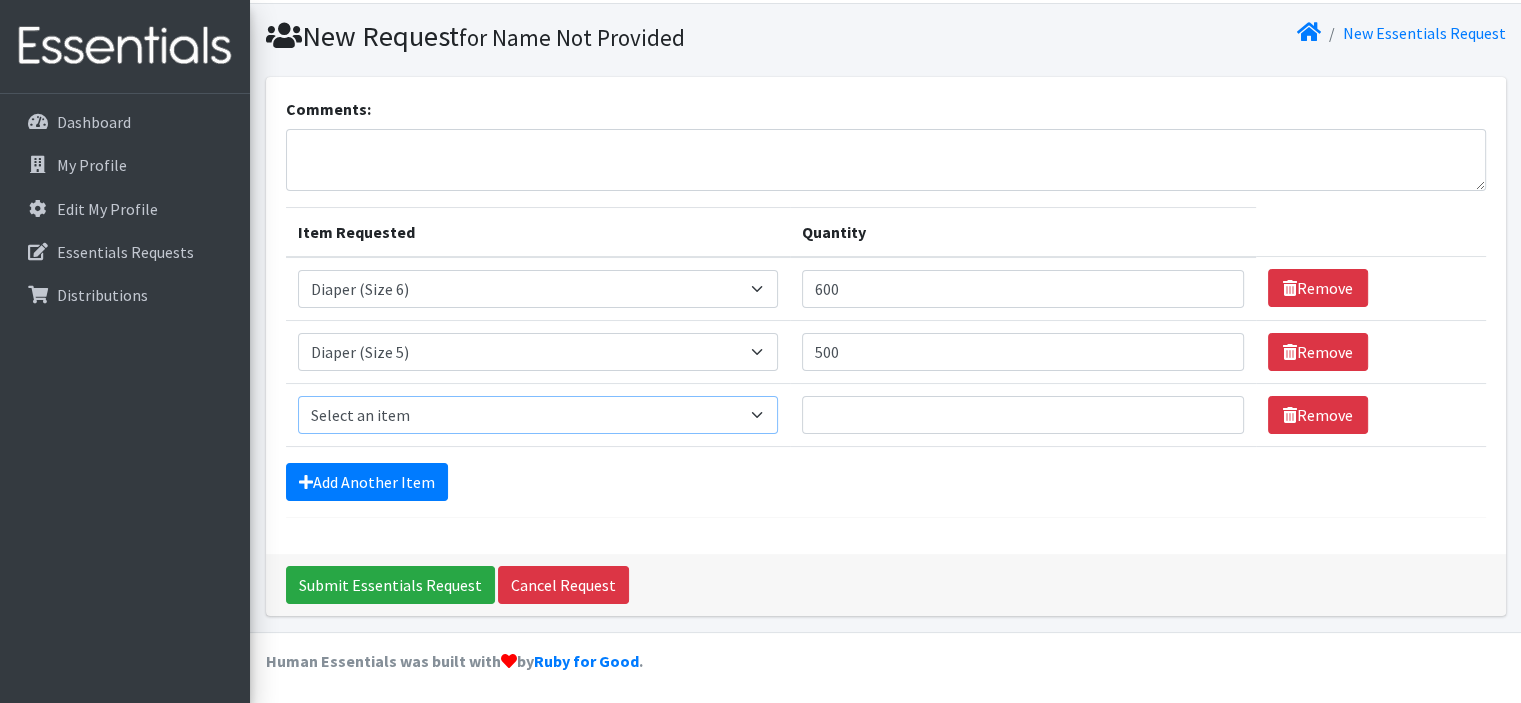click on "Select an item
Diaper (Size 2)
Diaper (Size 3)
Diaper (Size 4)
Diaper (Size 5)
Diaper (Size 6)
Diaper (size 1)
Diaper Pull-Ups (3T-4T) (Unisex)
Maxi-pads (thick)
Thin Pads
Wipes (Baby) by pkgs" at bounding box center (538, 415) 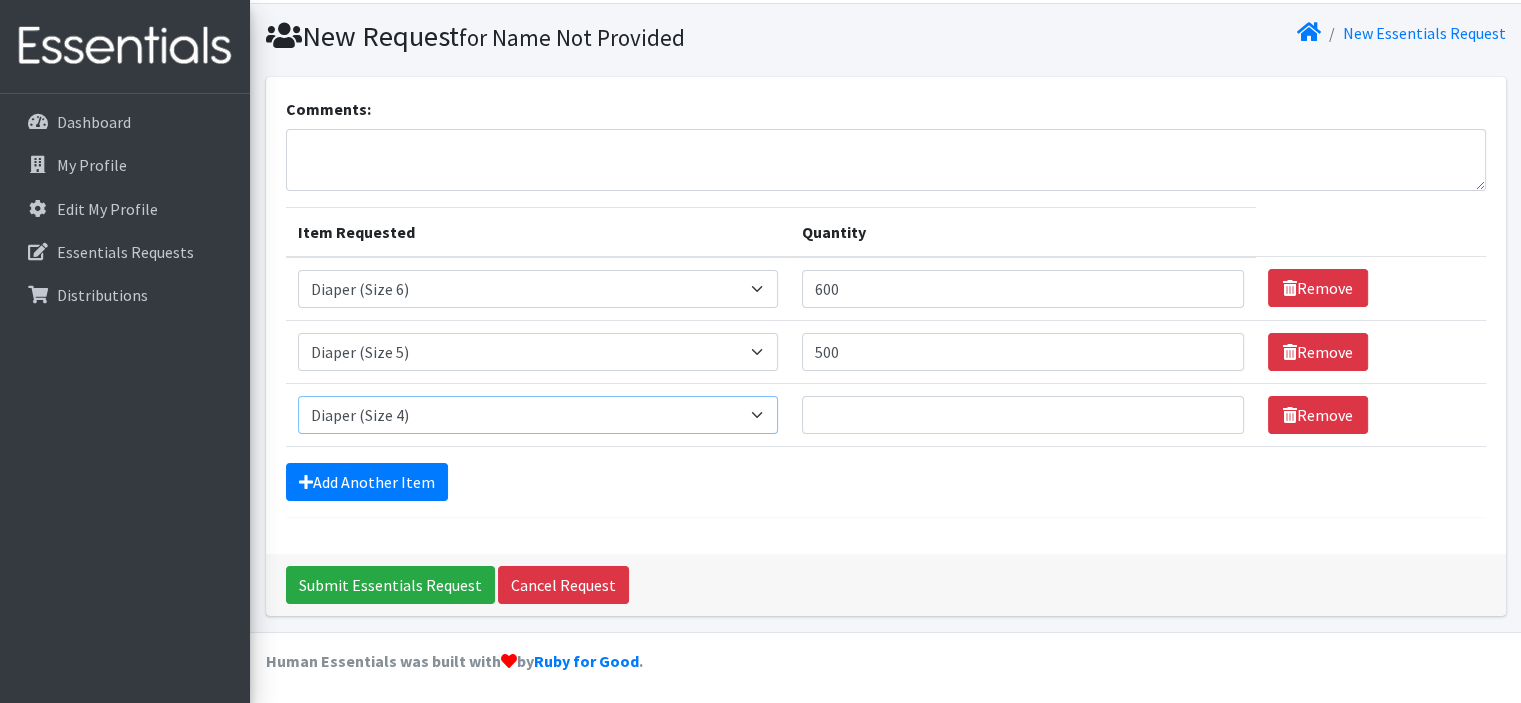 click on "Select an item
Diaper (Size 2)
Diaper (Size 3)
Diaper (Size 4)
Diaper (Size 5)
Diaper (Size 6)
Diaper (size 1)
Diaper Pull-Ups (3T-4T) (Unisex)
Maxi-pads (thick)
Thin Pads
Wipes (Baby) by pkgs" at bounding box center [538, 415] 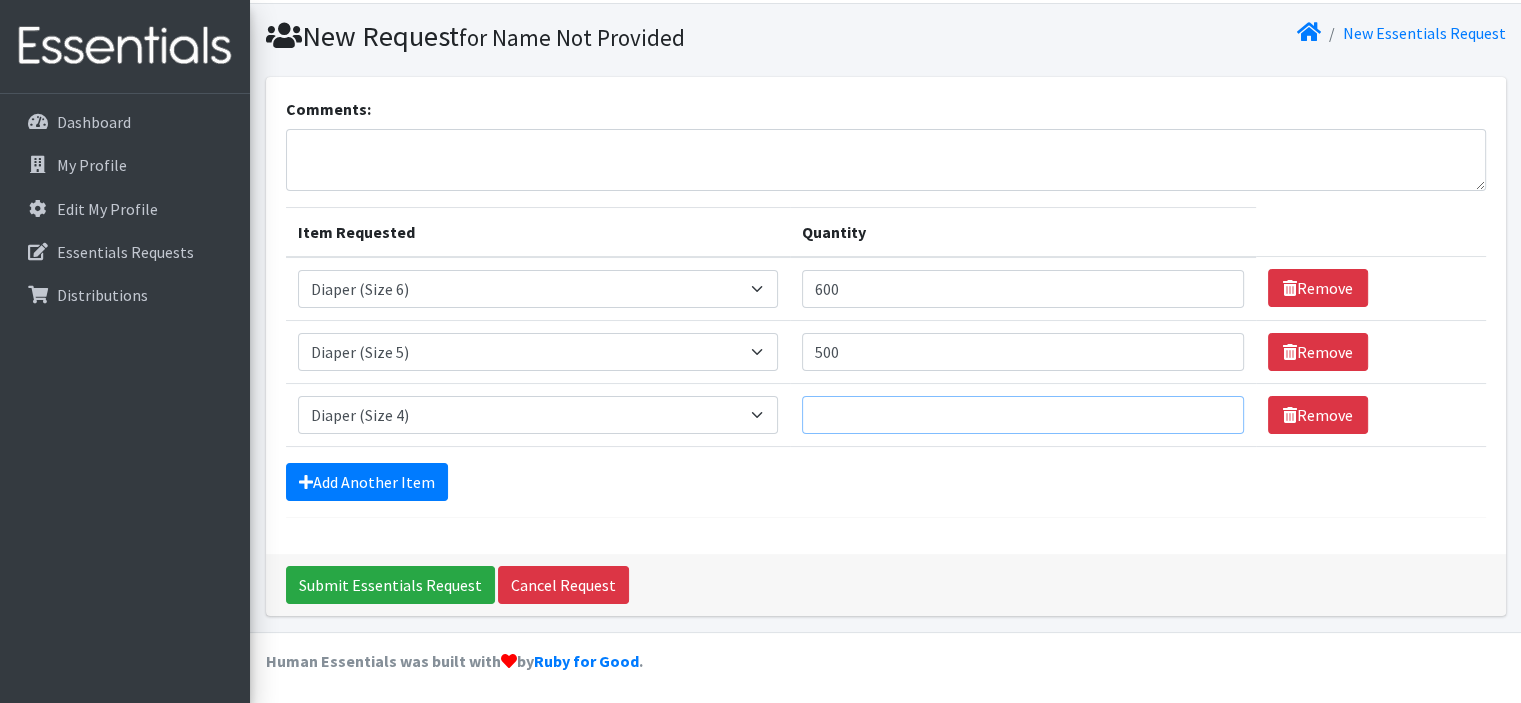click on "Quantity" at bounding box center [1023, 415] 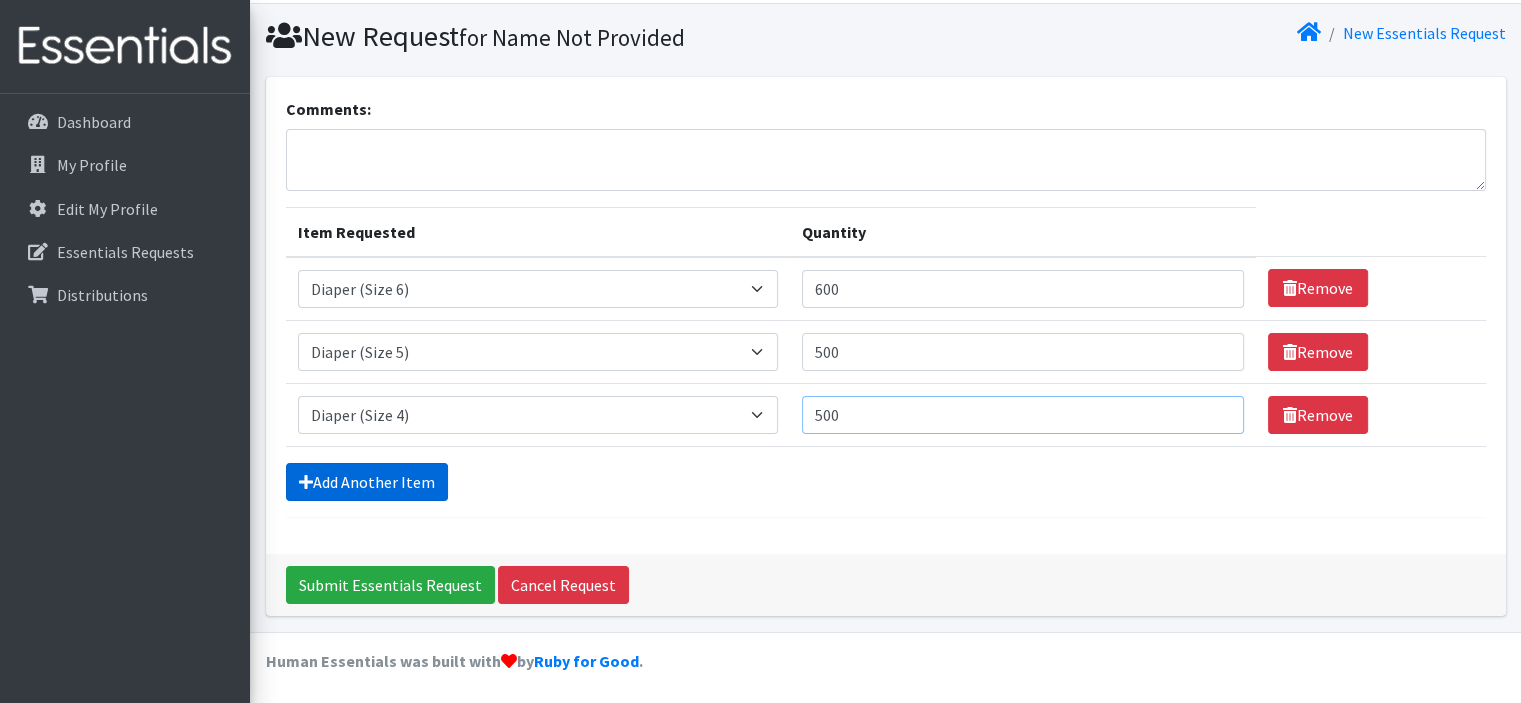 type on "500" 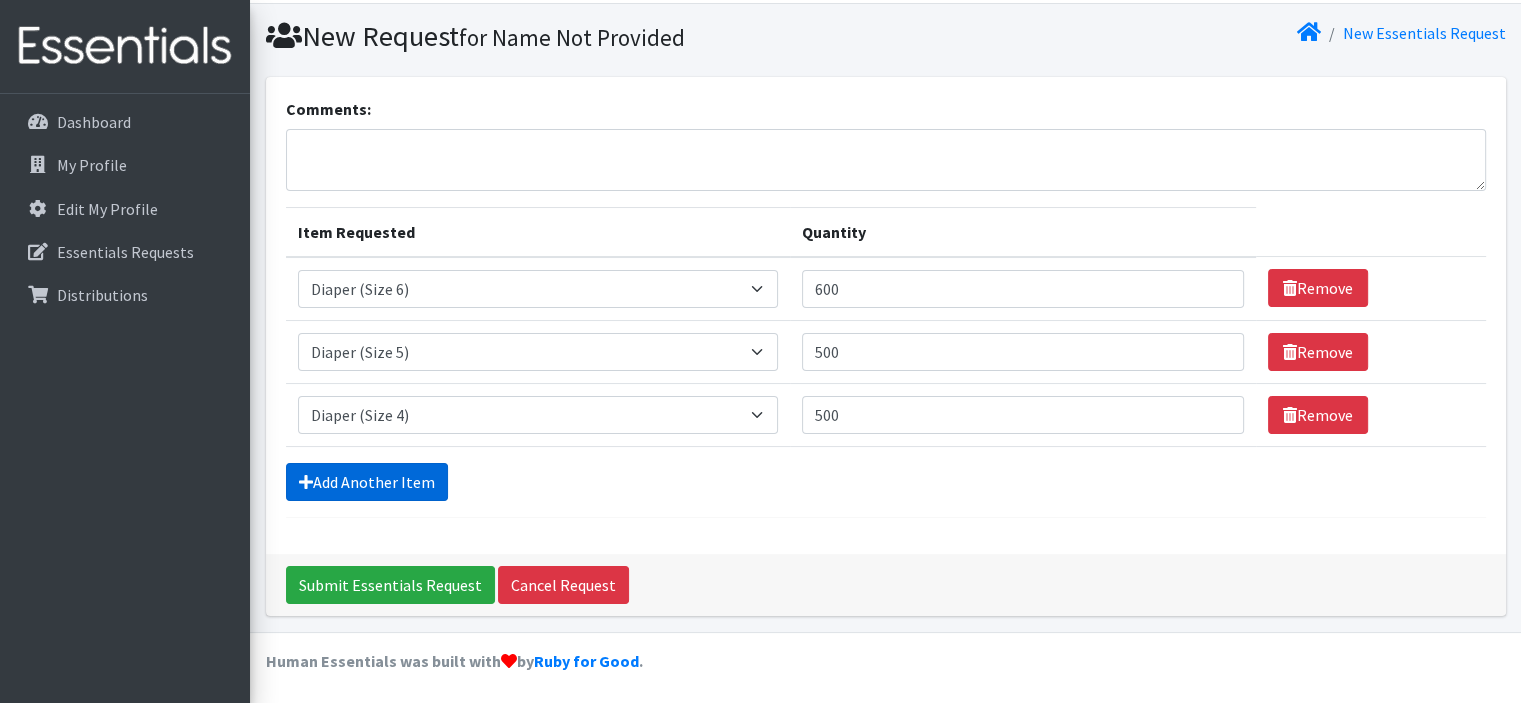click on "Add Another Item" at bounding box center [367, 482] 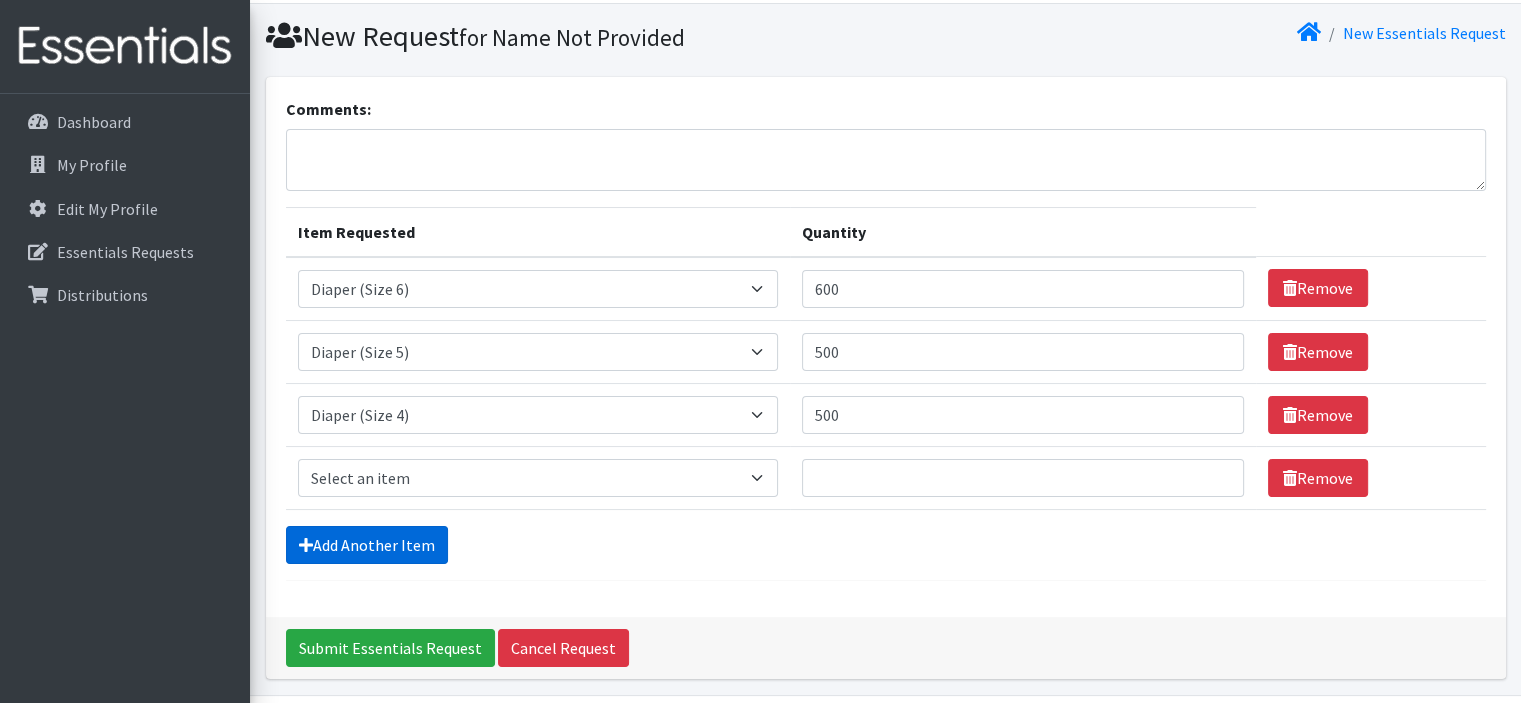 scroll, scrollTop: 116, scrollLeft: 0, axis: vertical 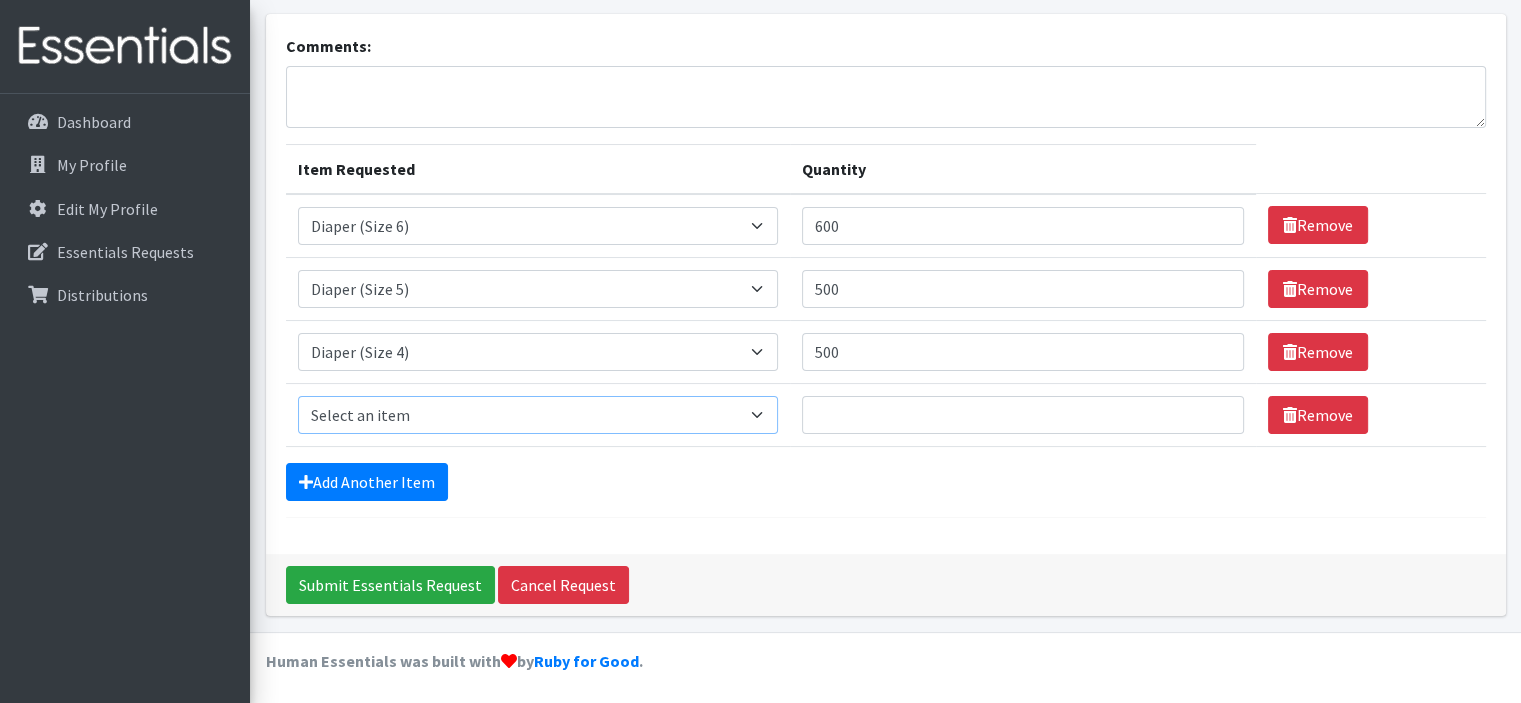 click on "Select an item
Diaper (Size 2)
Diaper (Size 3)
Diaper (Size 4)
Diaper (Size 5)
Diaper (Size 6)
Diaper (size 1)
Diaper Pull-Ups (3T-4T) (Unisex)
Maxi-pads (thick)
Thin Pads
Wipes (Baby) by pkgs" at bounding box center (538, 415) 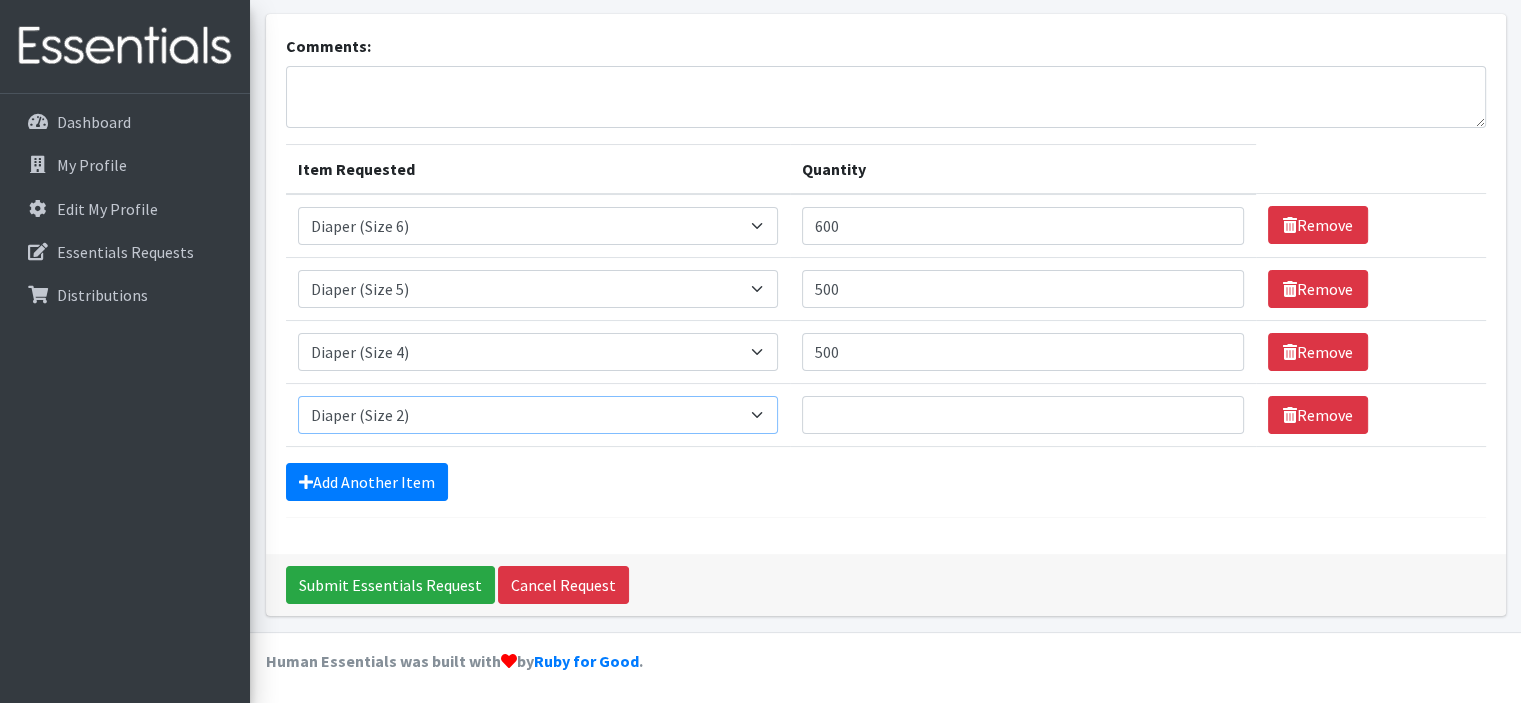 click on "Select an item
Diaper (Size 2)
Diaper (Size 3)
Diaper (Size 4)
Diaper (Size 5)
Diaper (Size 6)
Diaper (size 1)
Diaper Pull-Ups (3T-4T) (Unisex)
Maxi-pads (thick)
Thin Pads
Wipes (Baby) by pkgs" at bounding box center [538, 415] 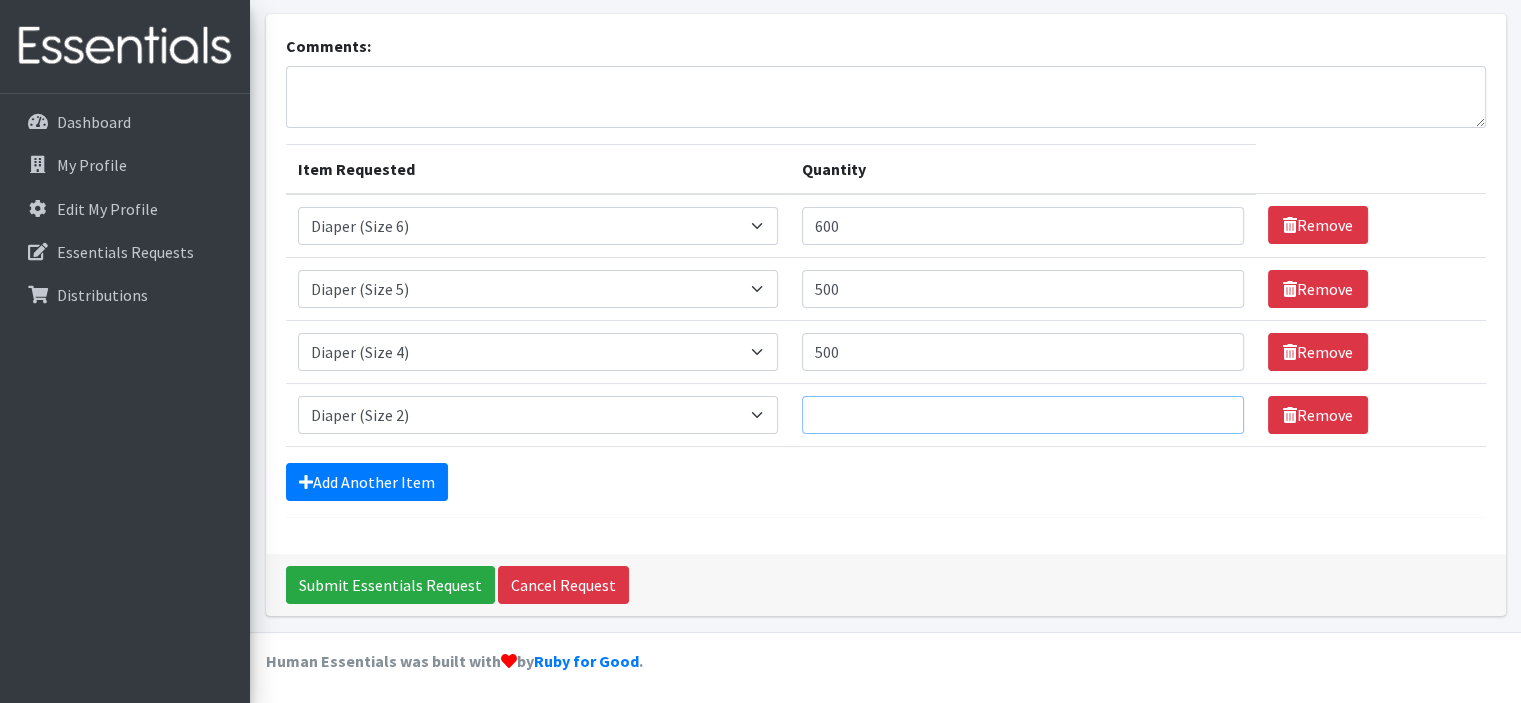 click on "Quantity" at bounding box center [1023, 415] 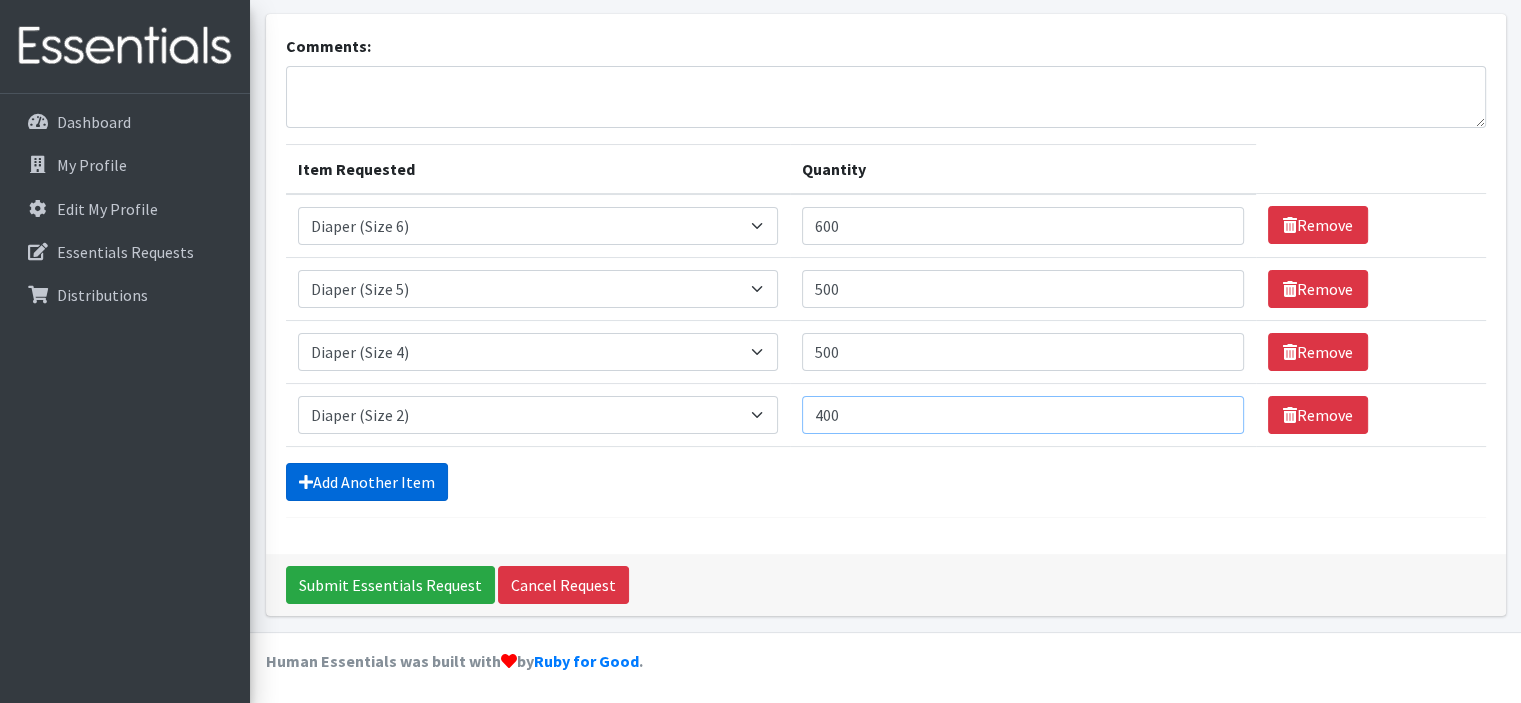 type on "400" 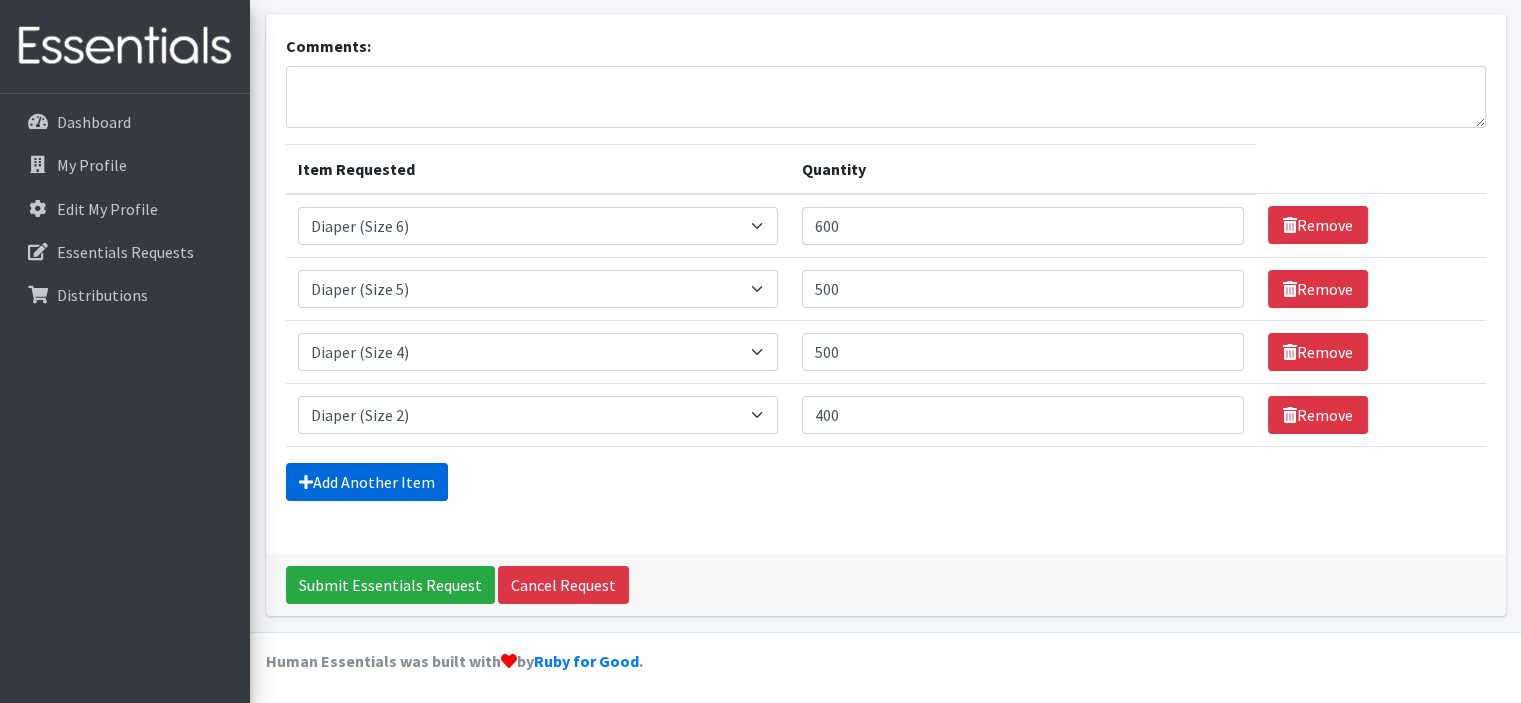 click on "Add Another Item" at bounding box center (367, 482) 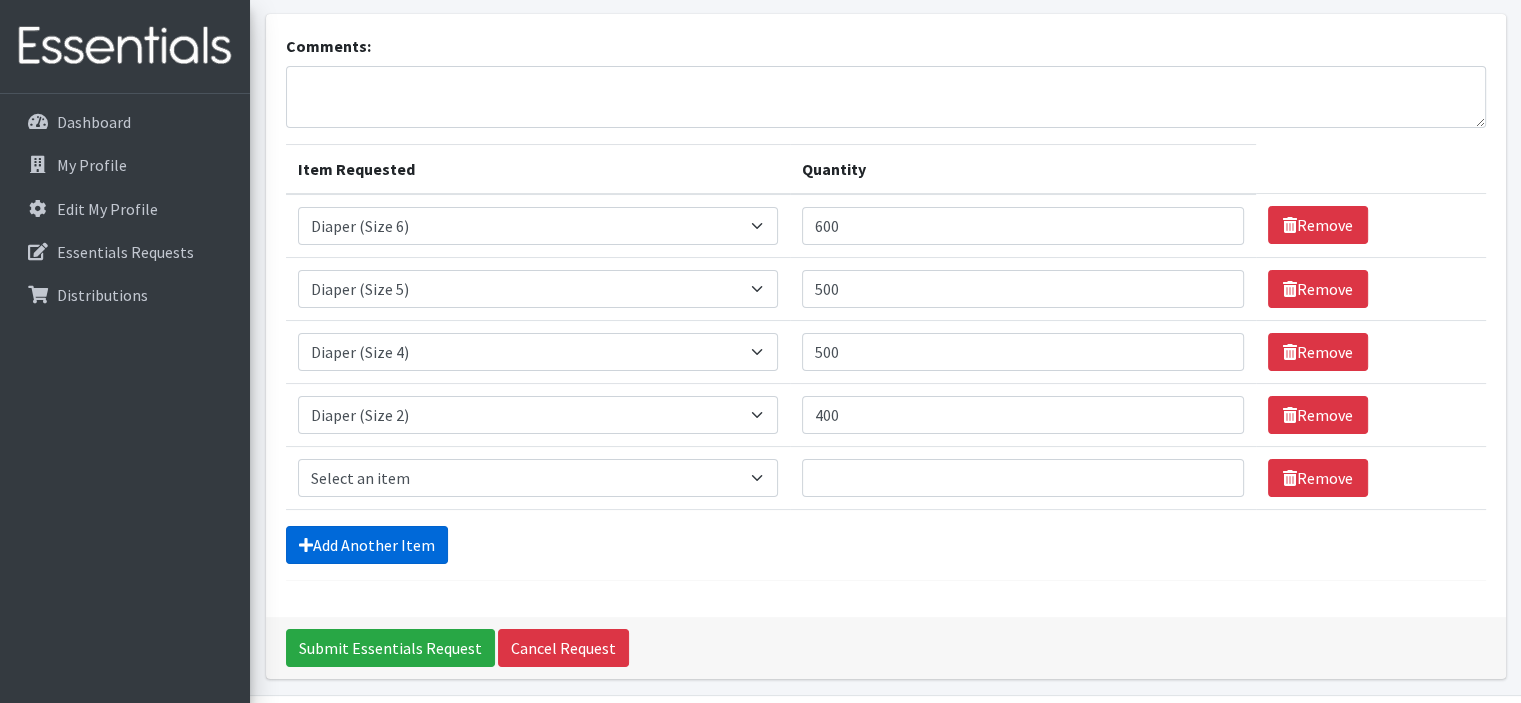 scroll, scrollTop: 179, scrollLeft: 0, axis: vertical 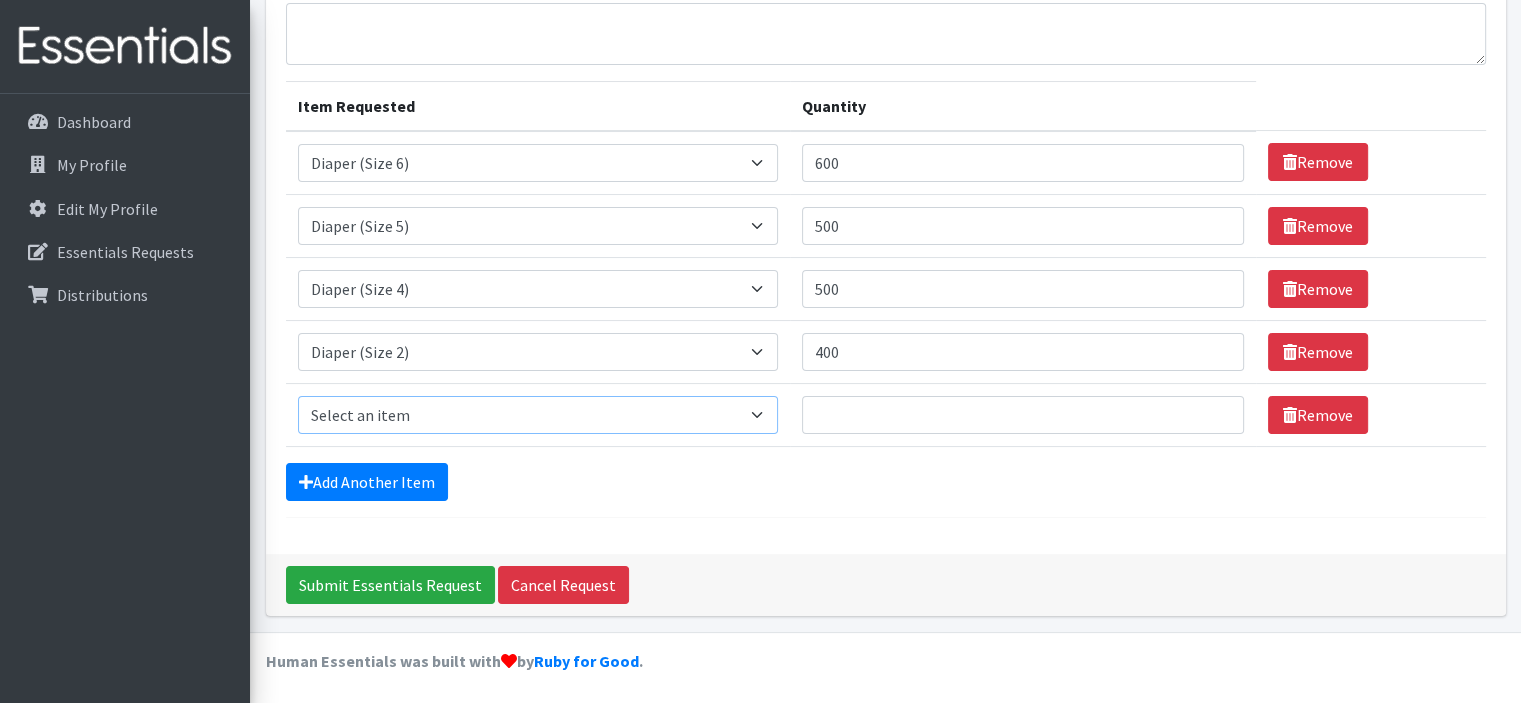 click on "Select an item
Diaper (Size 2)
Diaper (Size 3)
Diaper (Size 4)
Diaper (Size 5)
Diaper (Size 6)
Diaper (size 1)
Diaper Pull-Ups (3T-4T) (Unisex)
Maxi-pads (thick)
Thin Pads
Wipes (Baby) by pkgs" at bounding box center (538, 415) 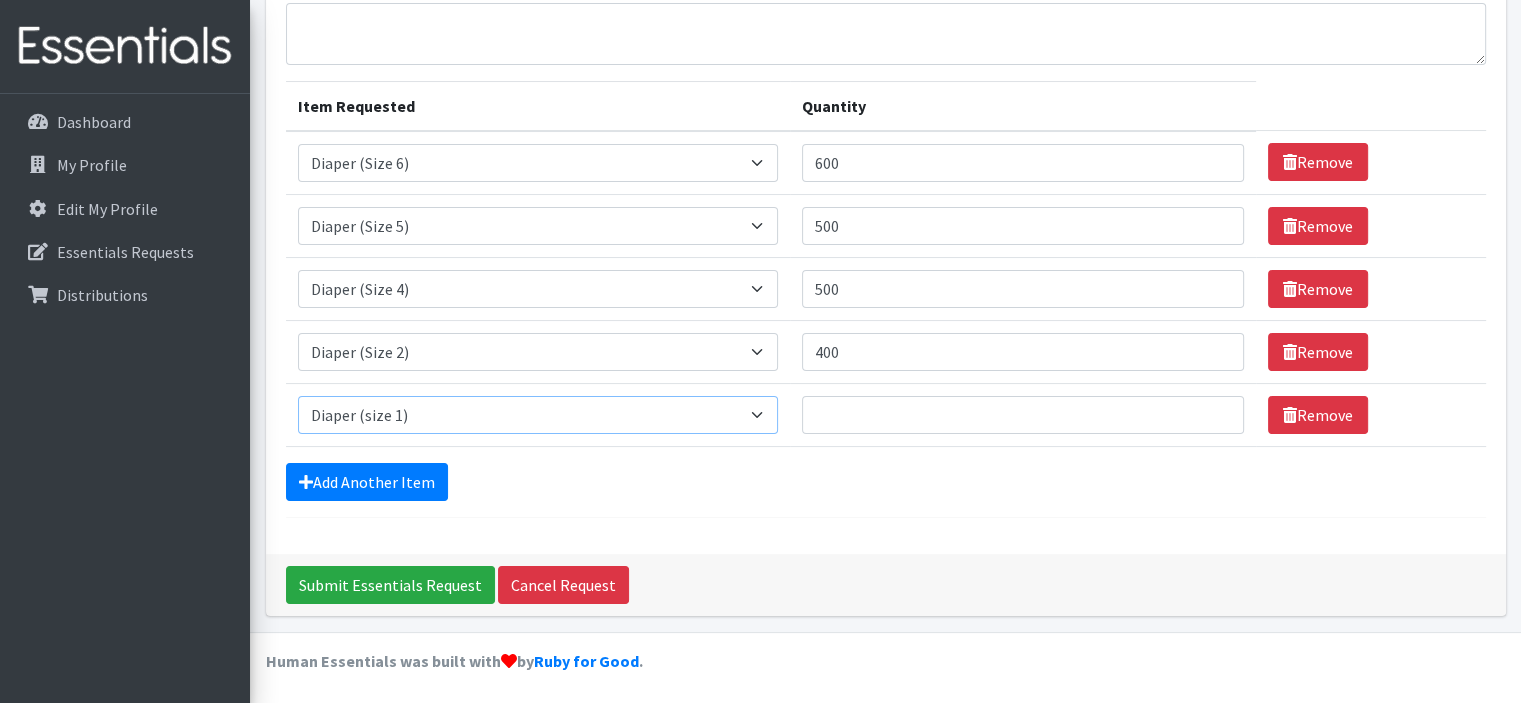 click on "Select an item
Diaper (Size 2)
Diaper (Size 3)
Diaper (Size 4)
Diaper (Size 5)
Diaper (Size 6)
Diaper (size 1)
Diaper Pull-Ups (3T-4T) (Unisex)
Maxi-pads (thick)
Thin Pads
Wipes (Baby) by pkgs" at bounding box center (538, 415) 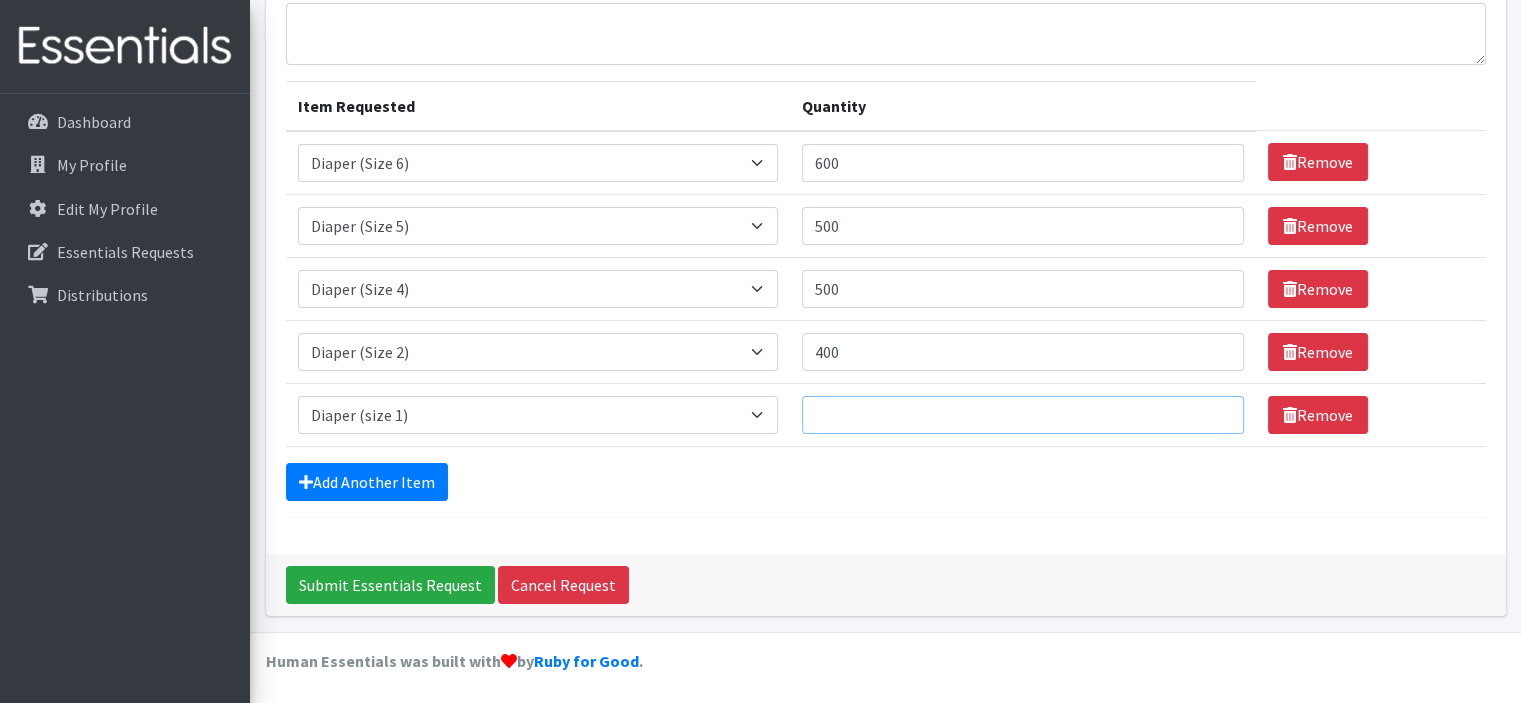 click on "Quantity" at bounding box center [1023, 415] 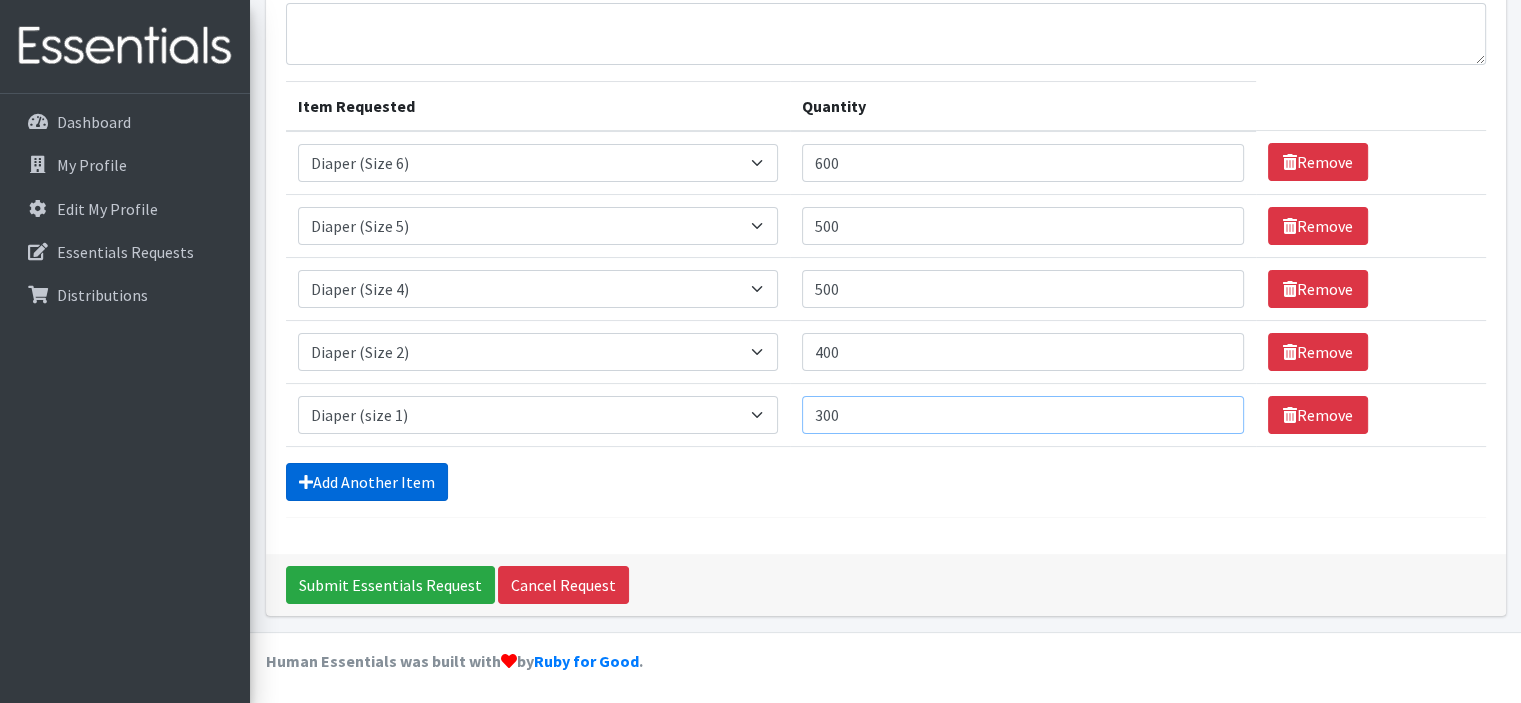 type on "300" 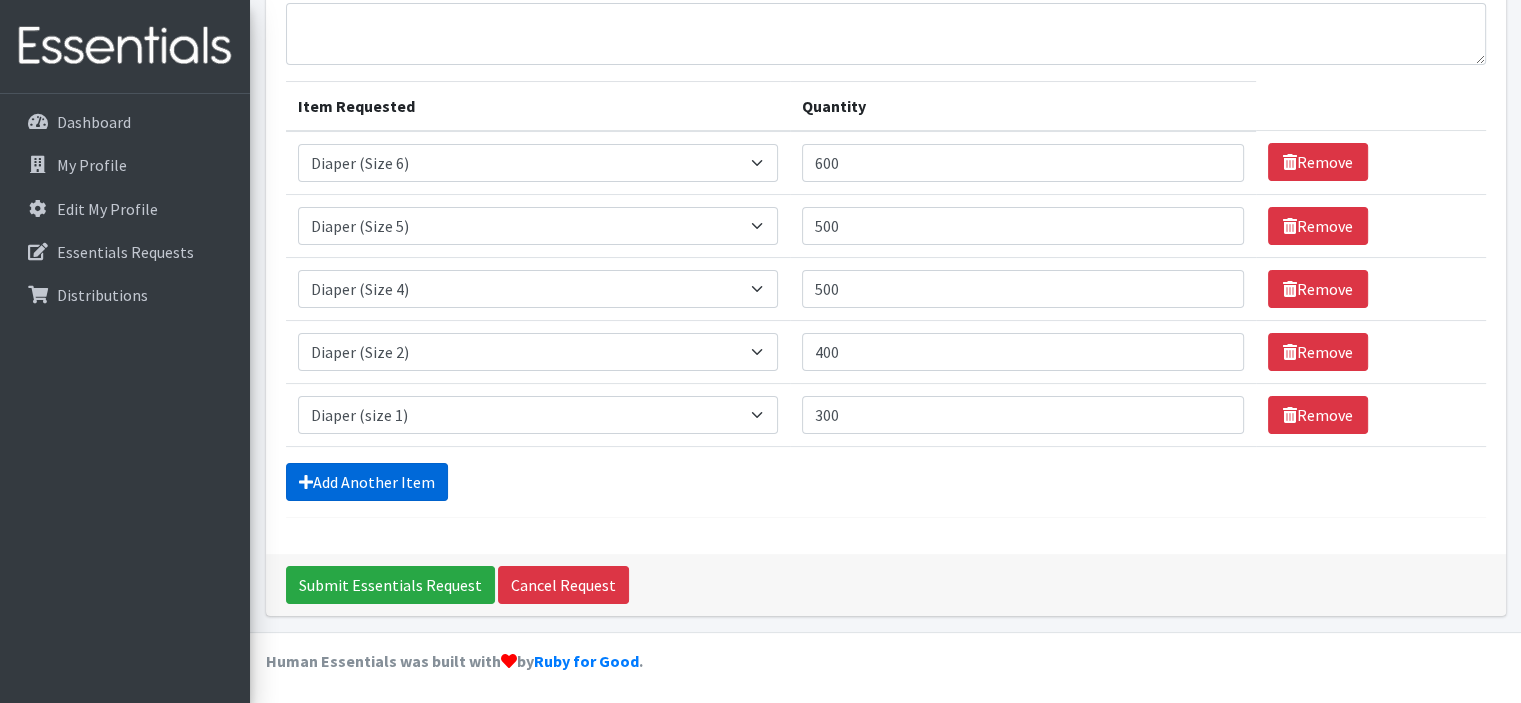 click on "Add Another Item" at bounding box center (367, 482) 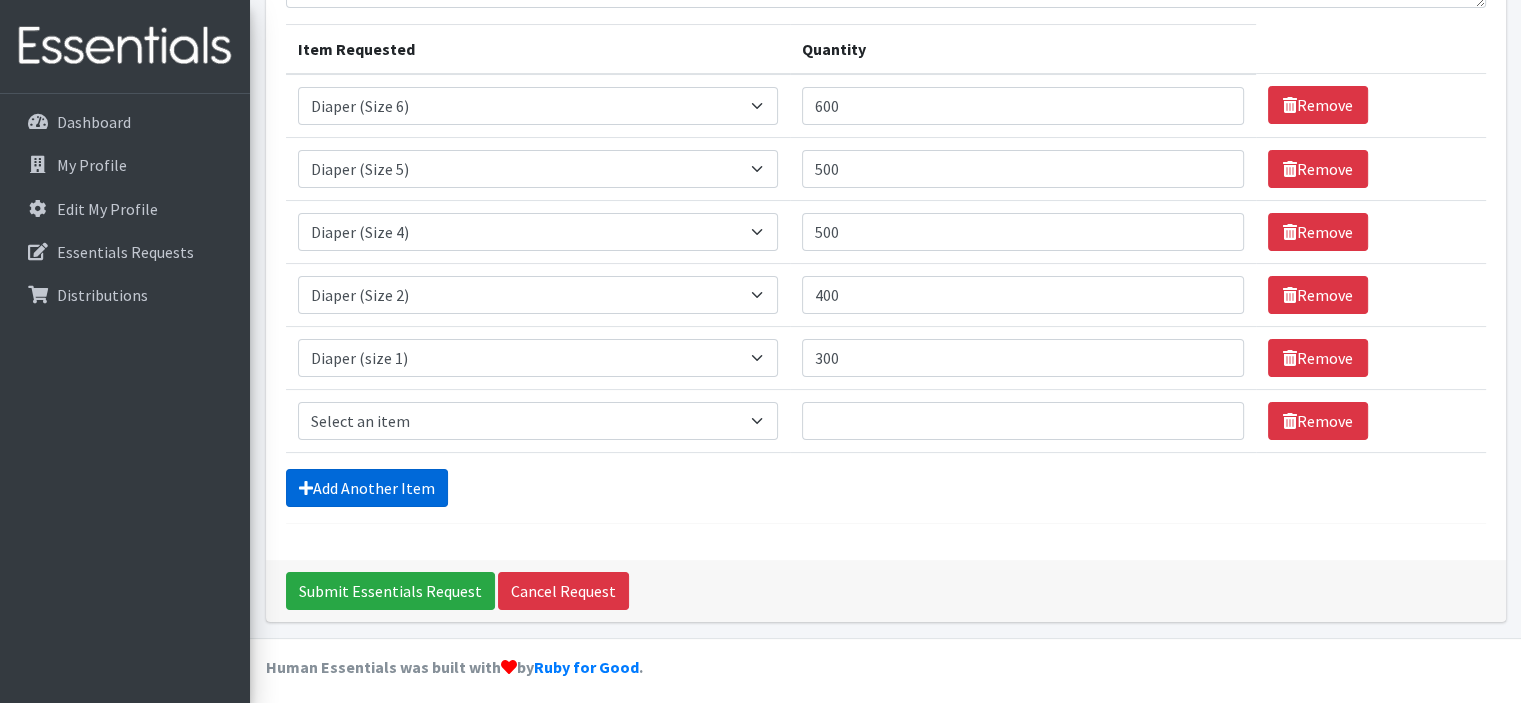 scroll, scrollTop: 242, scrollLeft: 0, axis: vertical 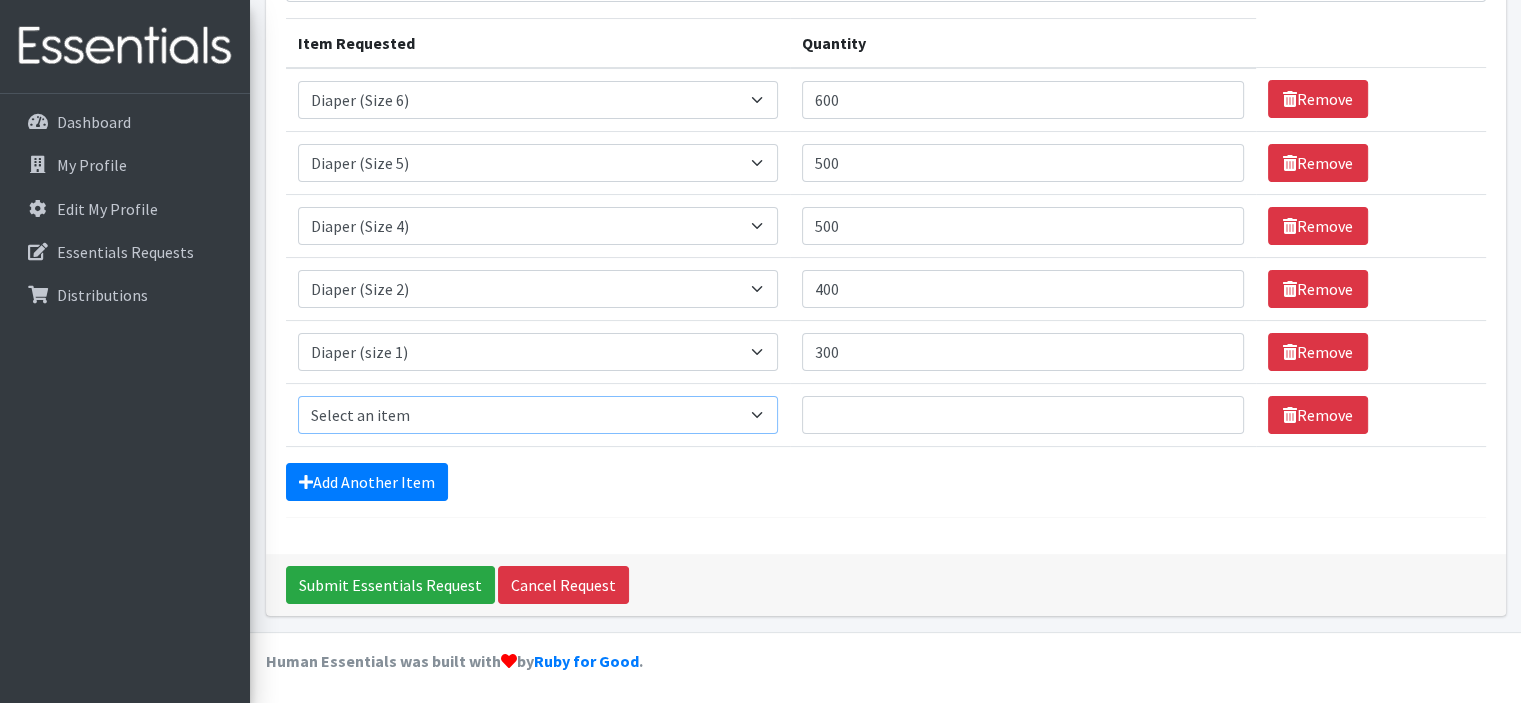 click on "Select an item
Diaper (Size 2)
Diaper (Size 3)
Diaper (Size 4)
Diaper (Size 5)
Diaper (Size 6)
Diaper (size 1)
Diaper Pull-Ups (3T-4T) (Unisex)
Maxi-pads (thick)
Thin Pads
Wipes (Baby) by pkgs" at bounding box center [538, 415] 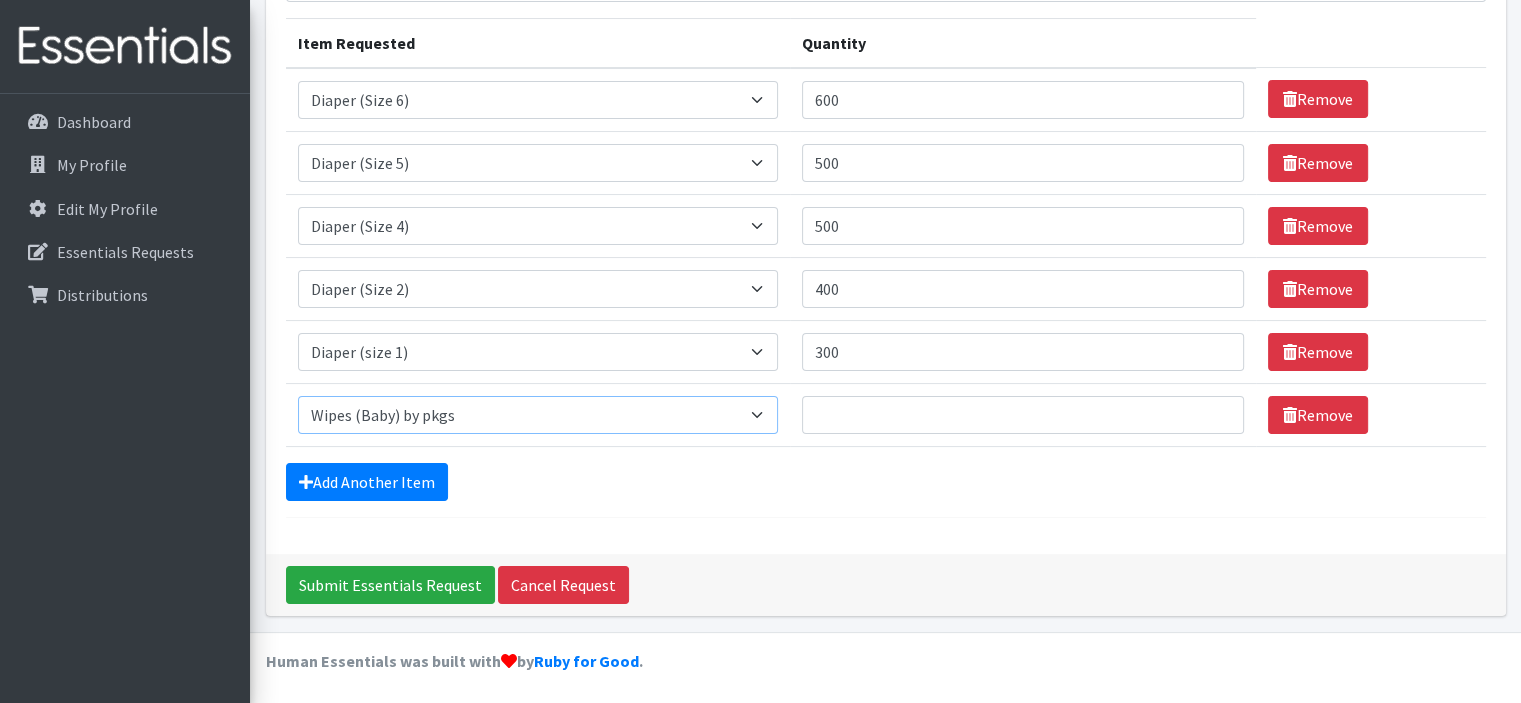 click on "Select an item
Diaper (Size 2)
Diaper (Size 3)
Diaper (Size 4)
Diaper (Size 5)
Diaper (Size 6)
Diaper (size 1)
Diaper Pull-Ups (3T-4T) (Unisex)
Maxi-pads (thick)
Thin Pads
Wipes (Baby) by pkgs" at bounding box center [538, 415] 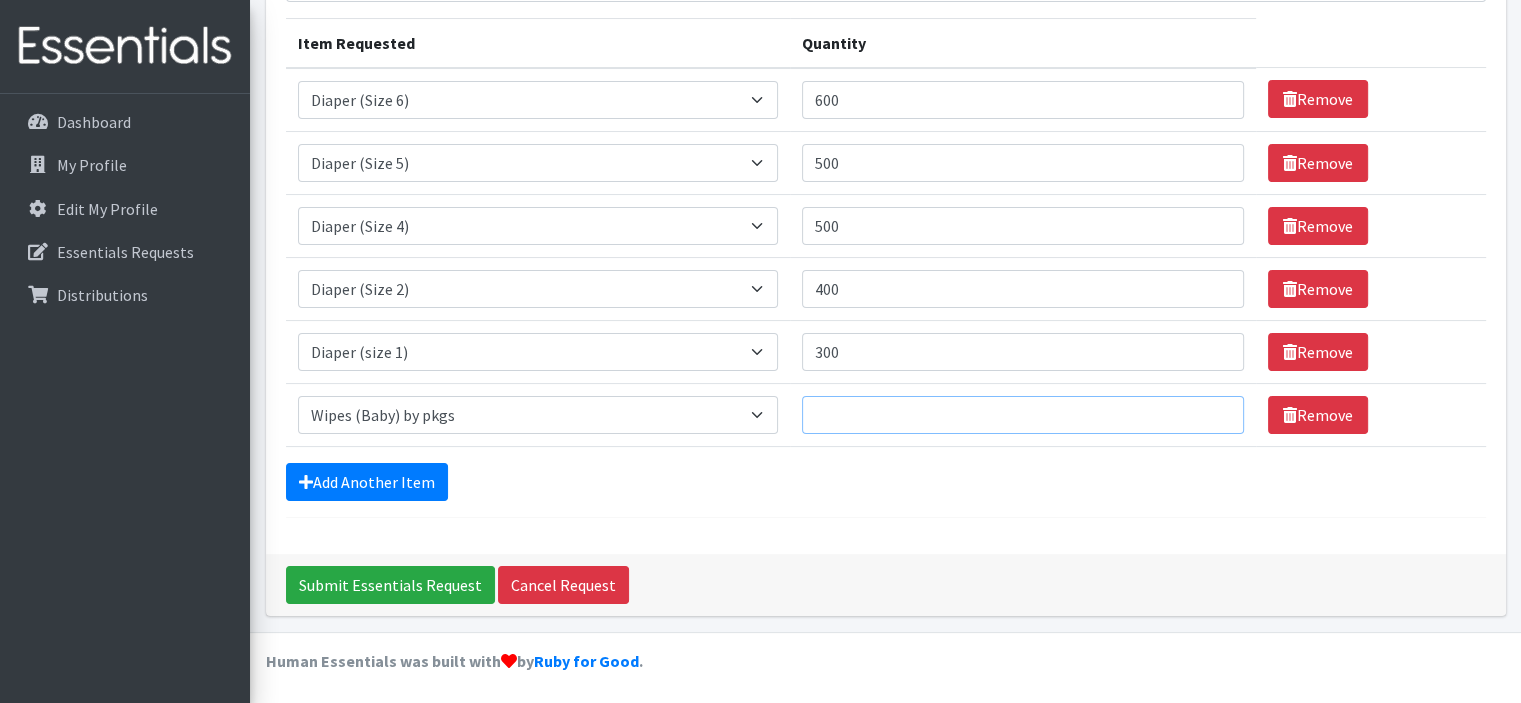 click on "Quantity" at bounding box center (1023, 415) 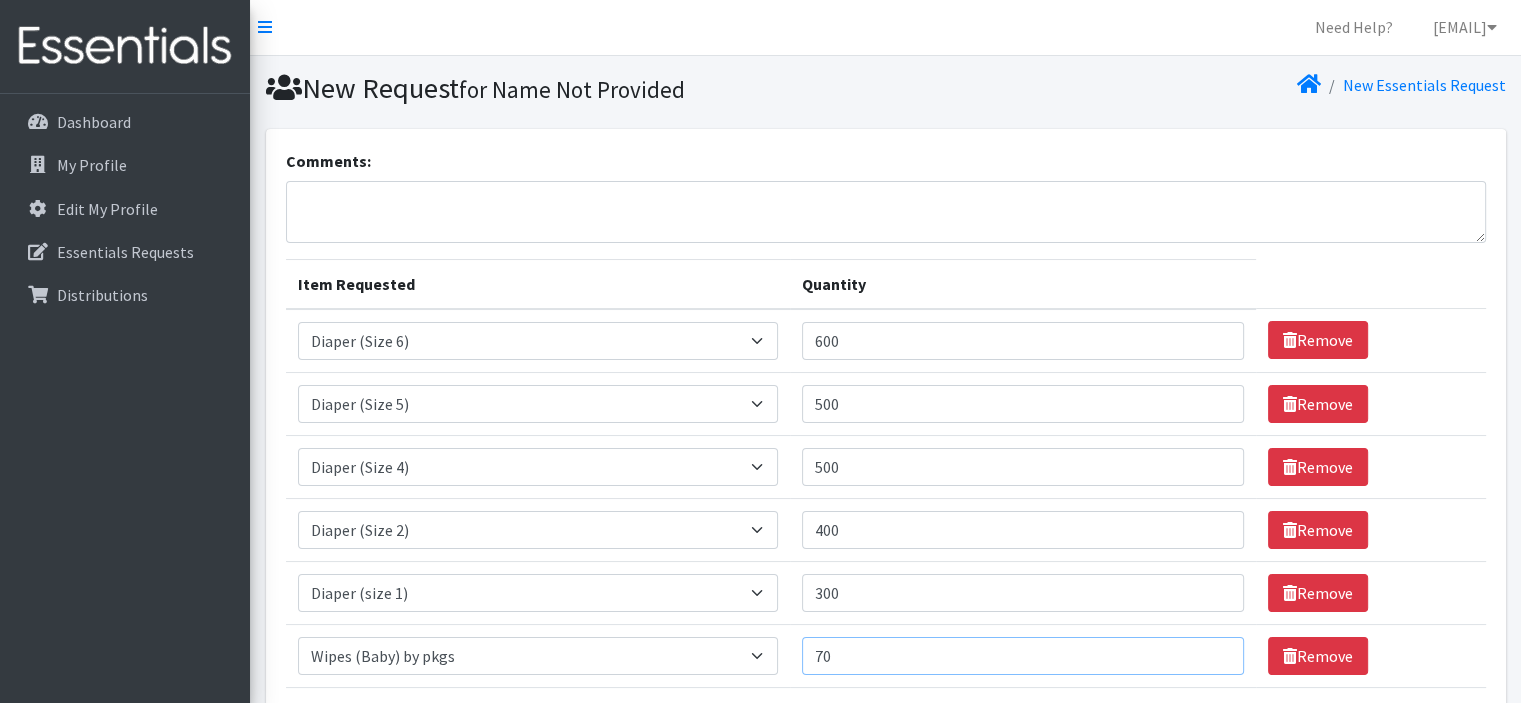 scroll, scrollTop: 0, scrollLeft: 0, axis: both 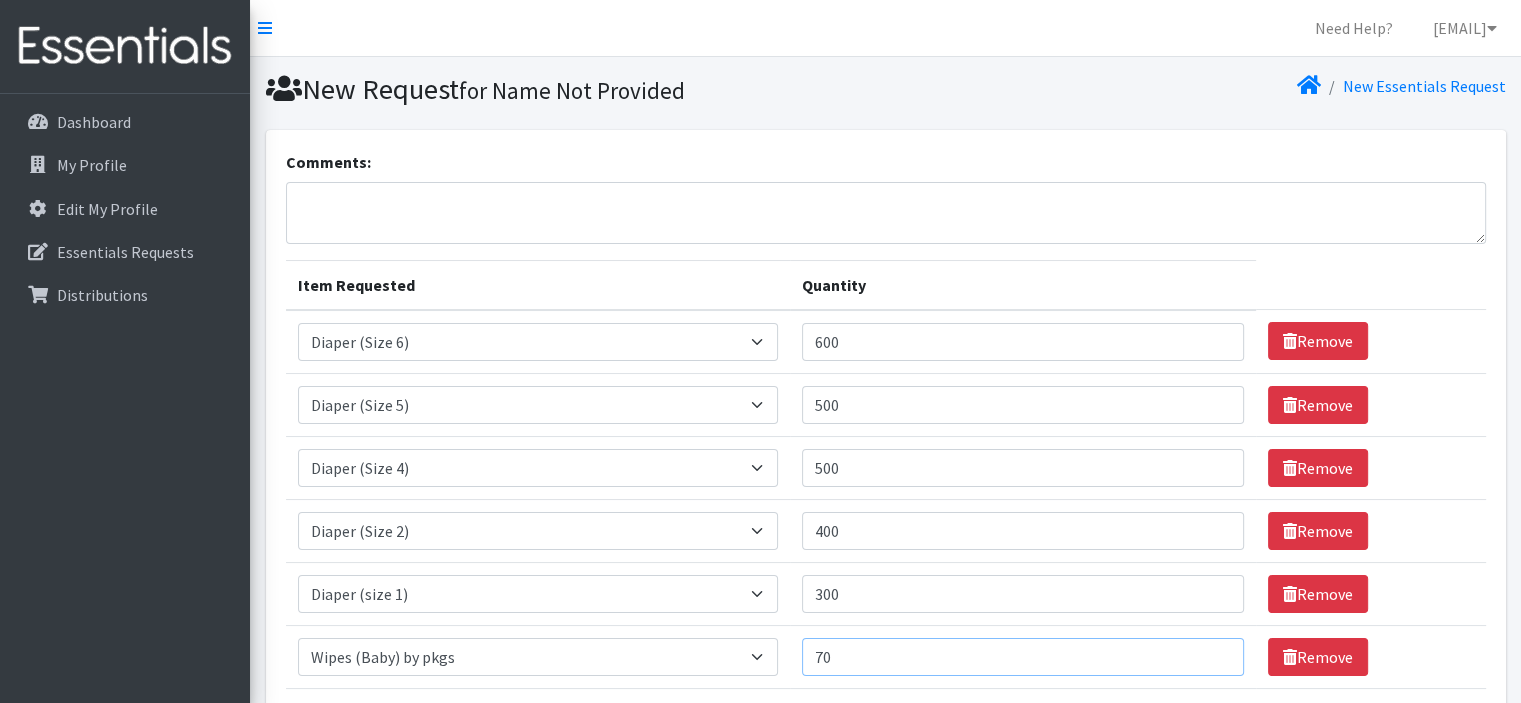 type on "70" 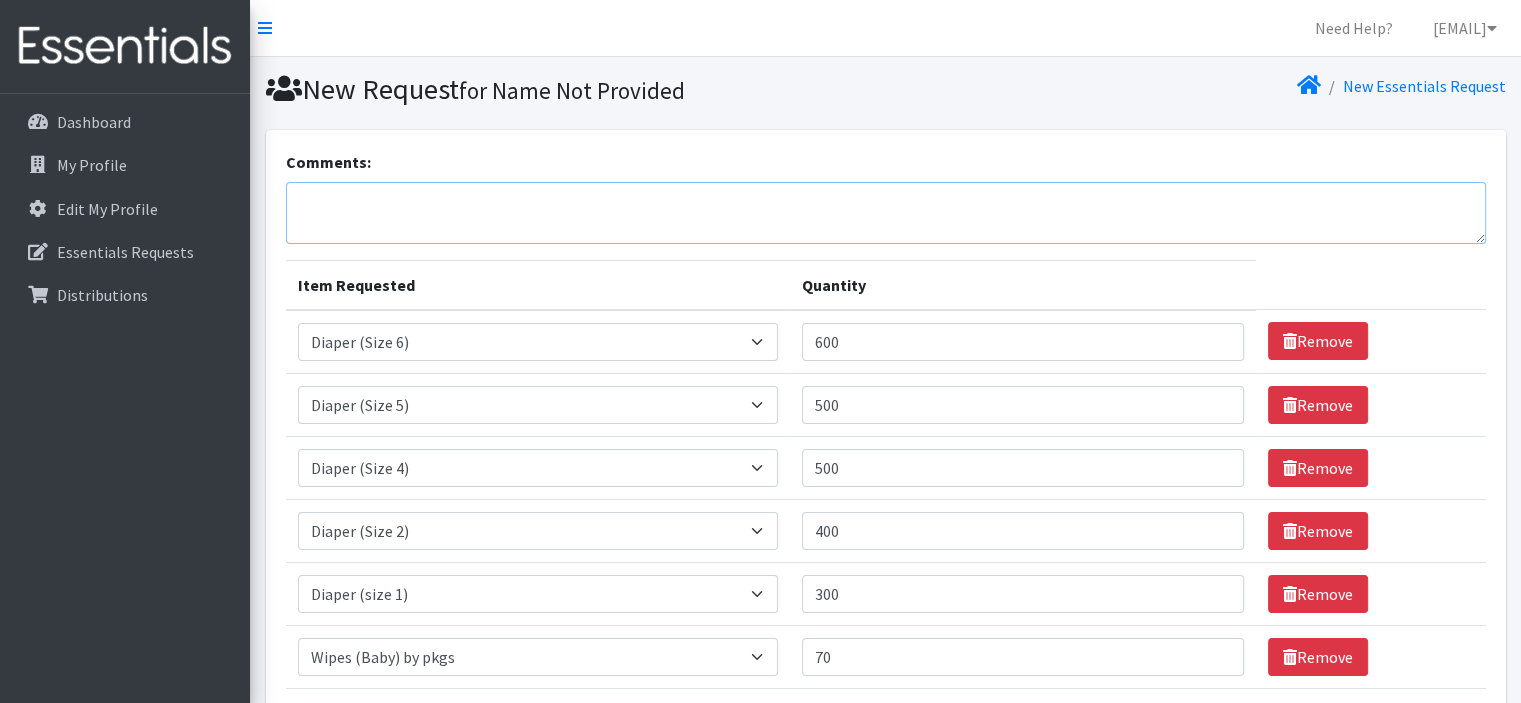 click on "Comments:" at bounding box center [886, 213] 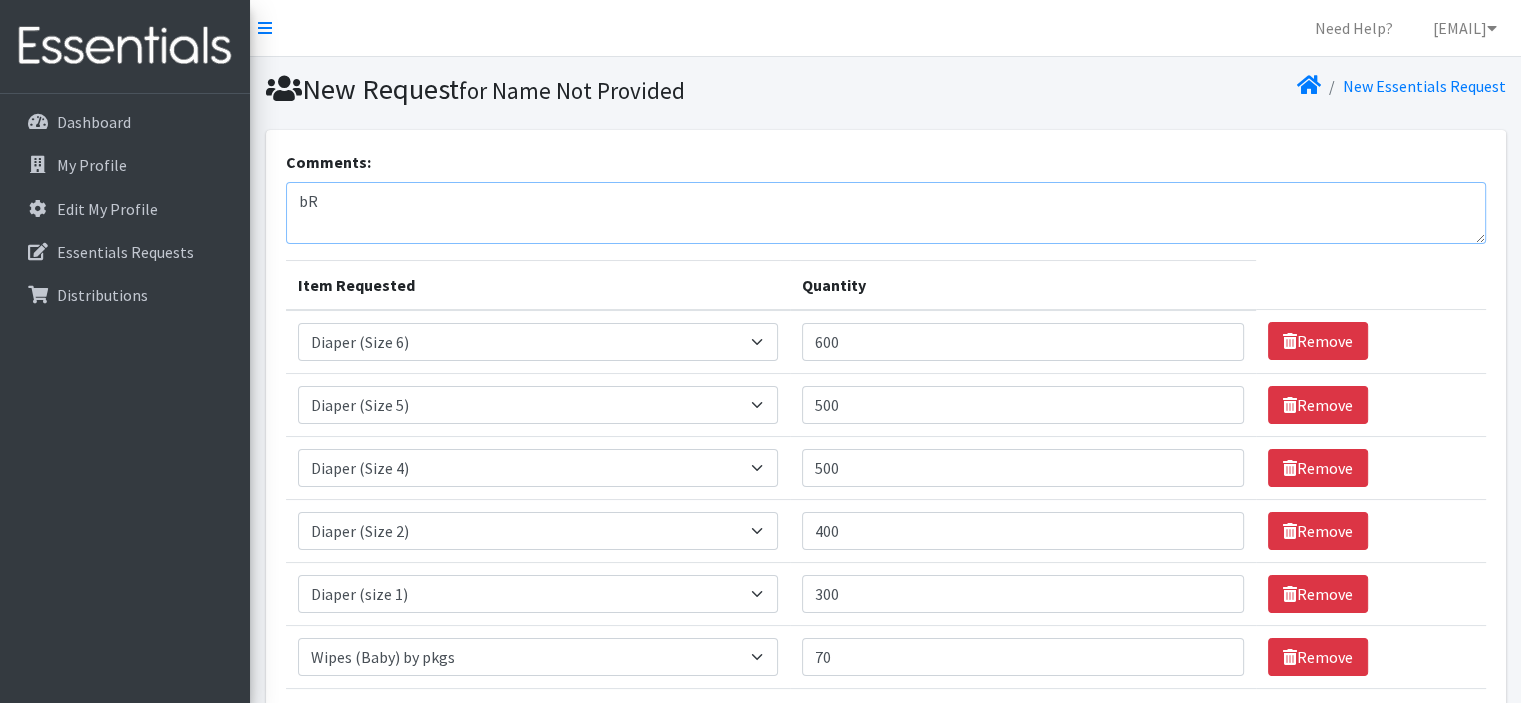 type on "b" 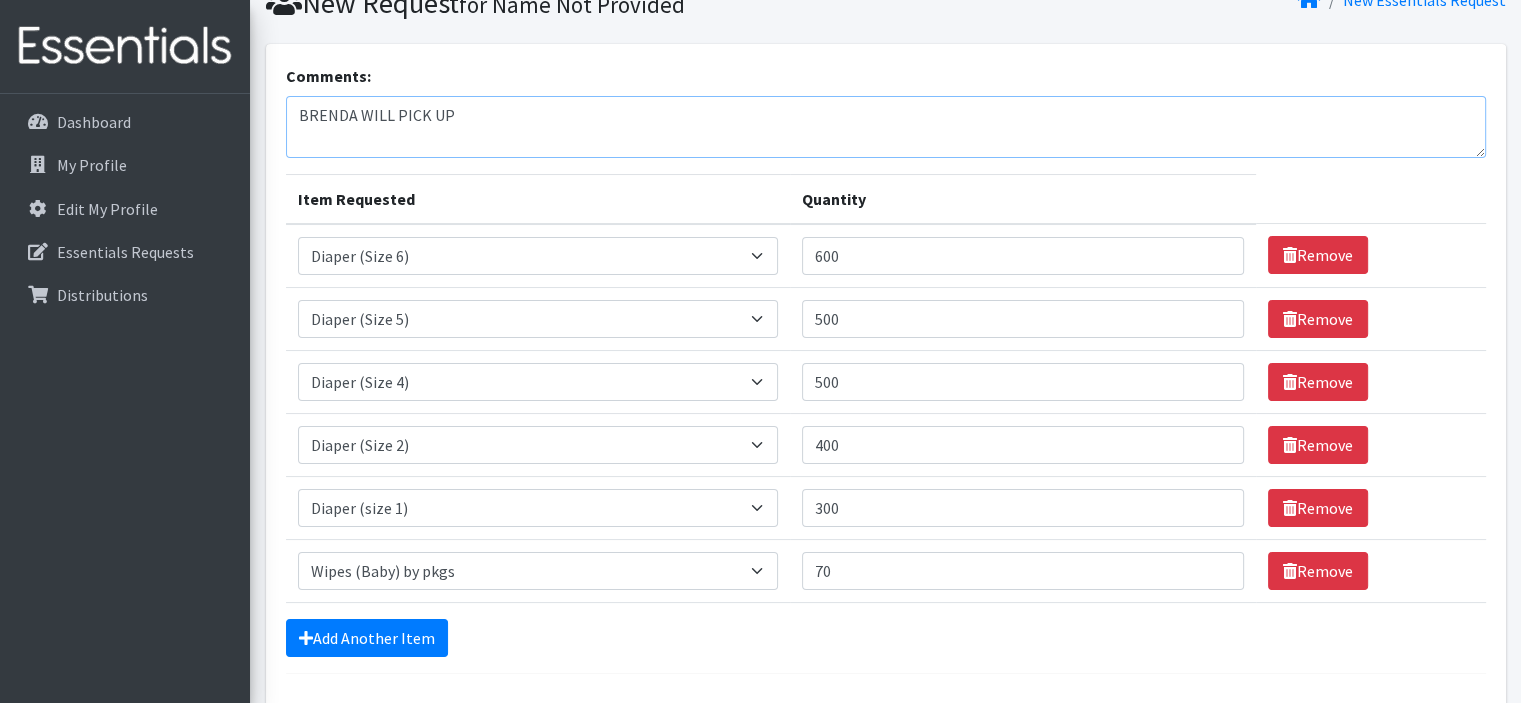 scroll, scrollTop: 200, scrollLeft: 0, axis: vertical 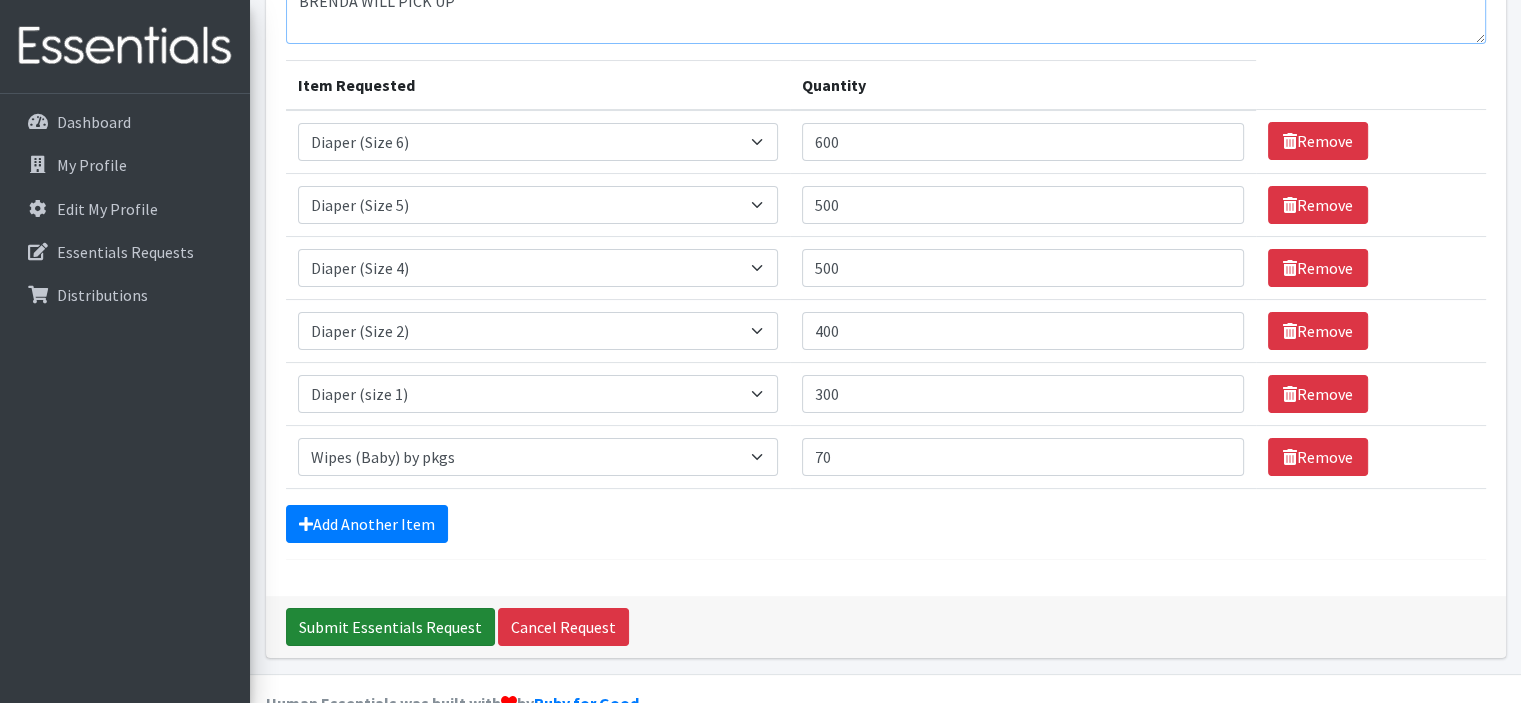 type on "BRENDA WILL PICK UP" 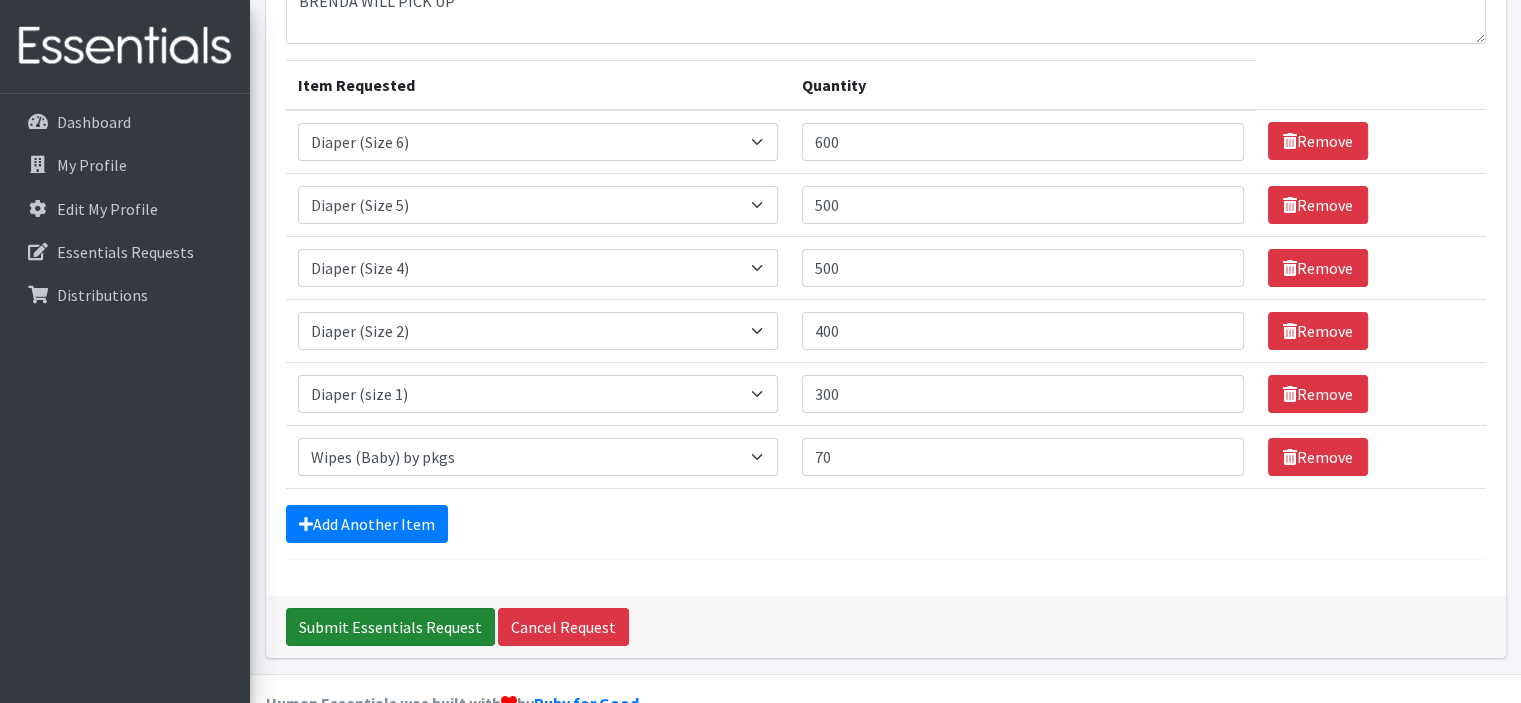 click on "Submit Essentials Request" at bounding box center [390, 627] 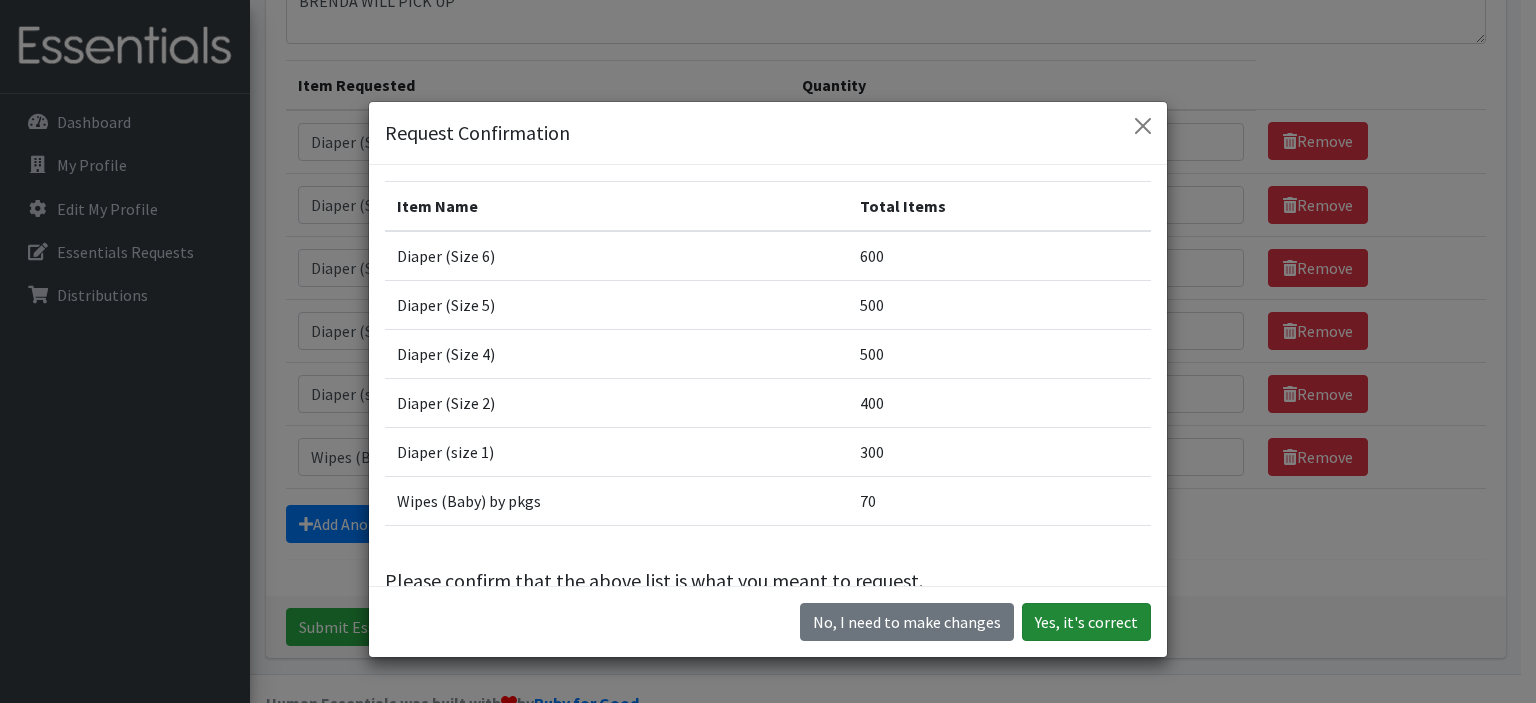 click on "Yes, it's correct" at bounding box center [1086, 622] 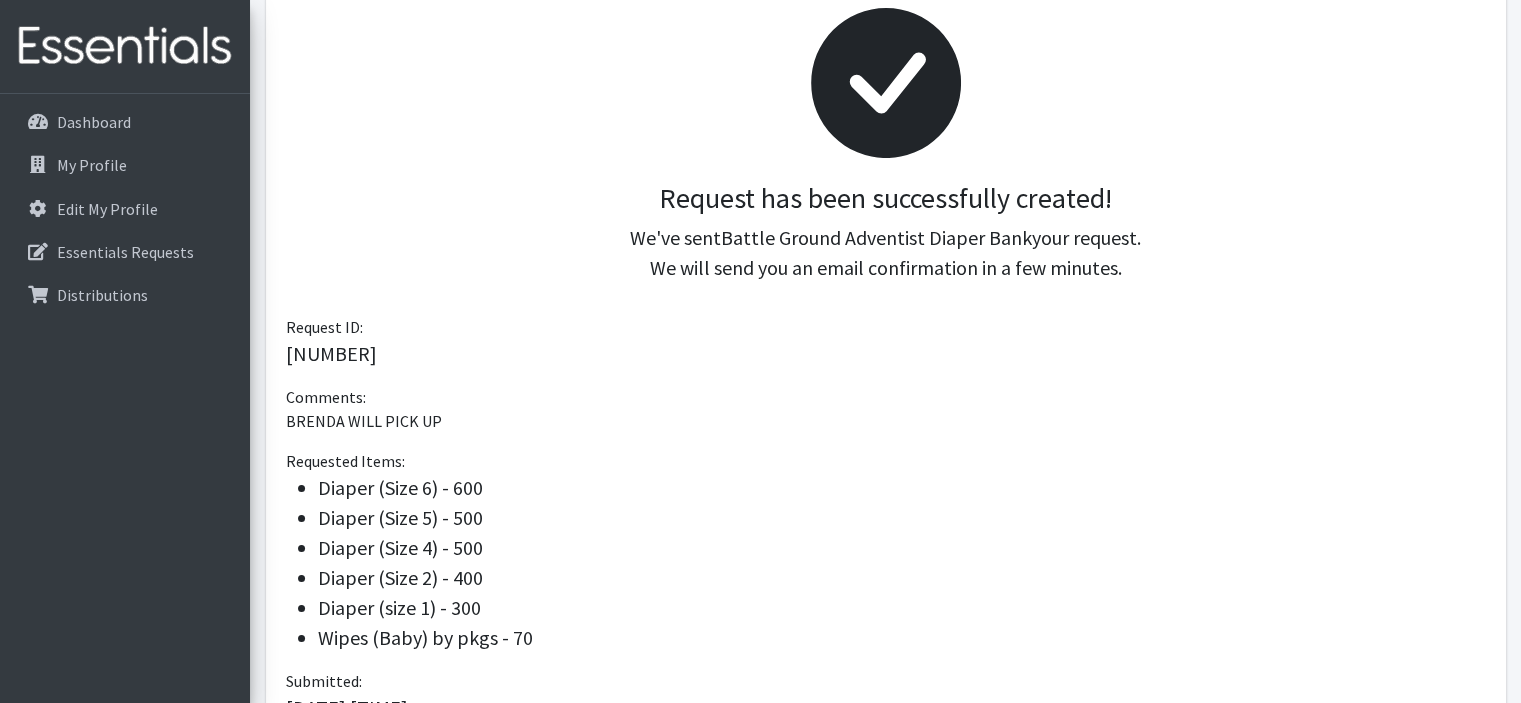 scroll, scrollTop: 494, scrollLeft: 0, axis: vertical 